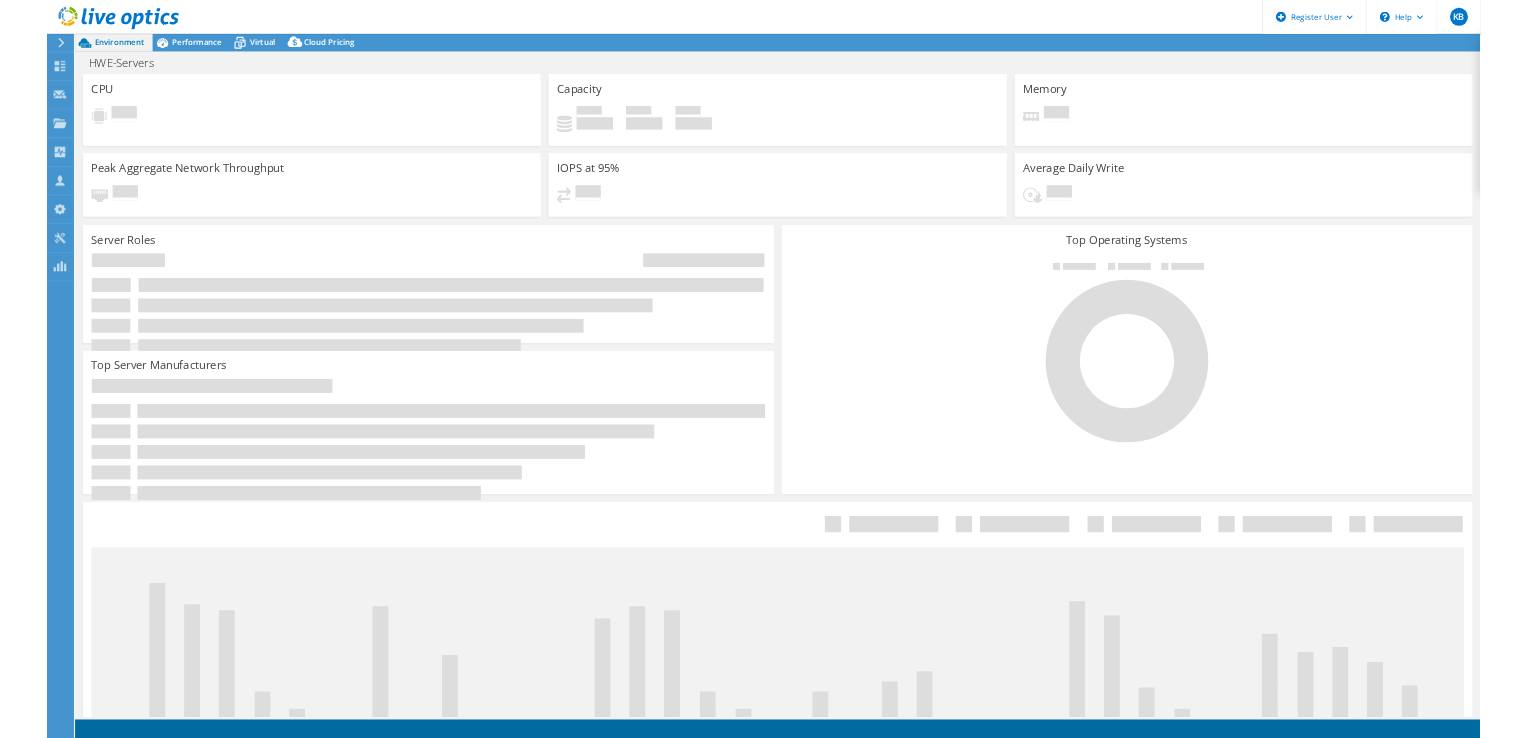 scroll, scrollTop: 0, scrollLeft: 0, axis: both 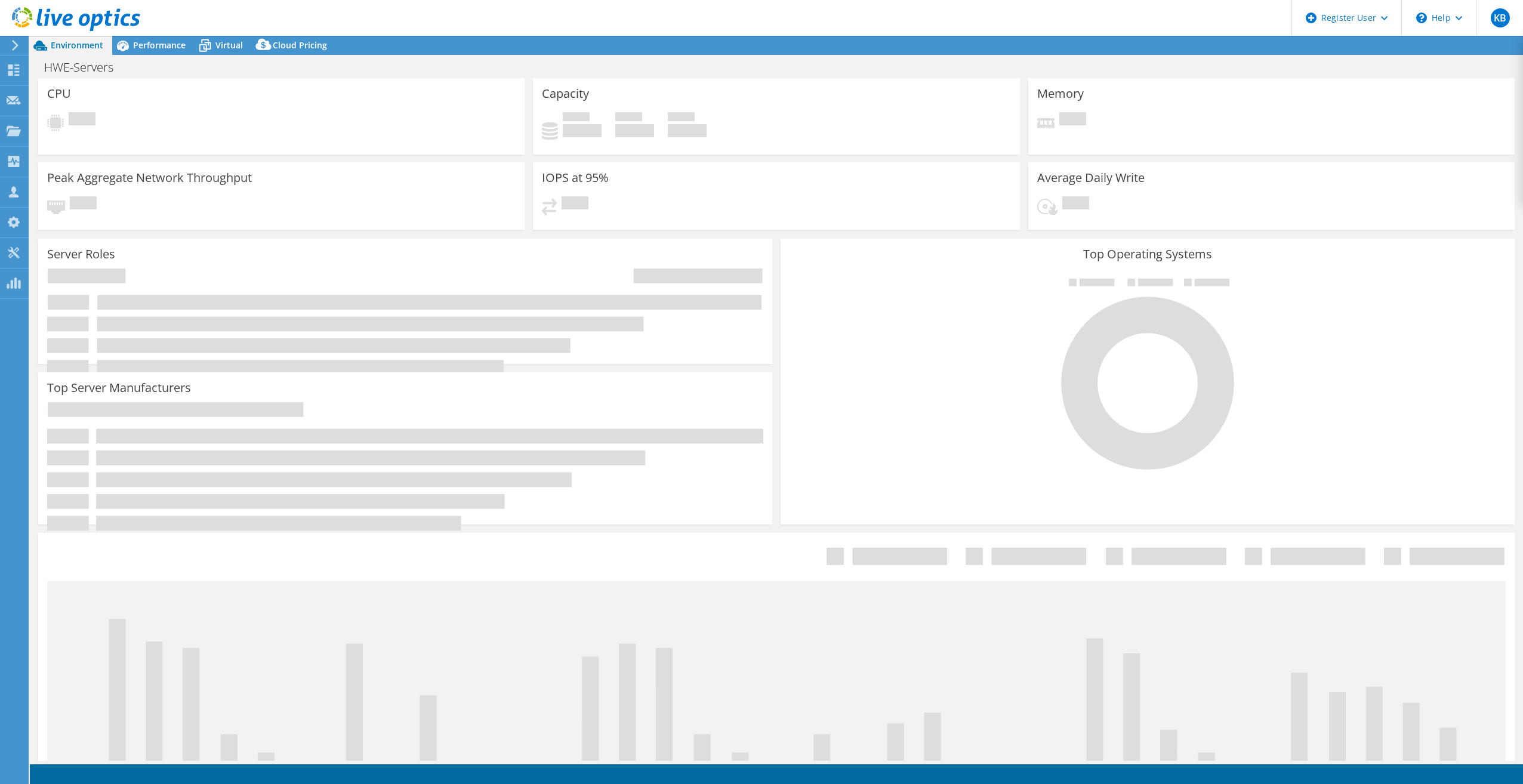 select on "USD" 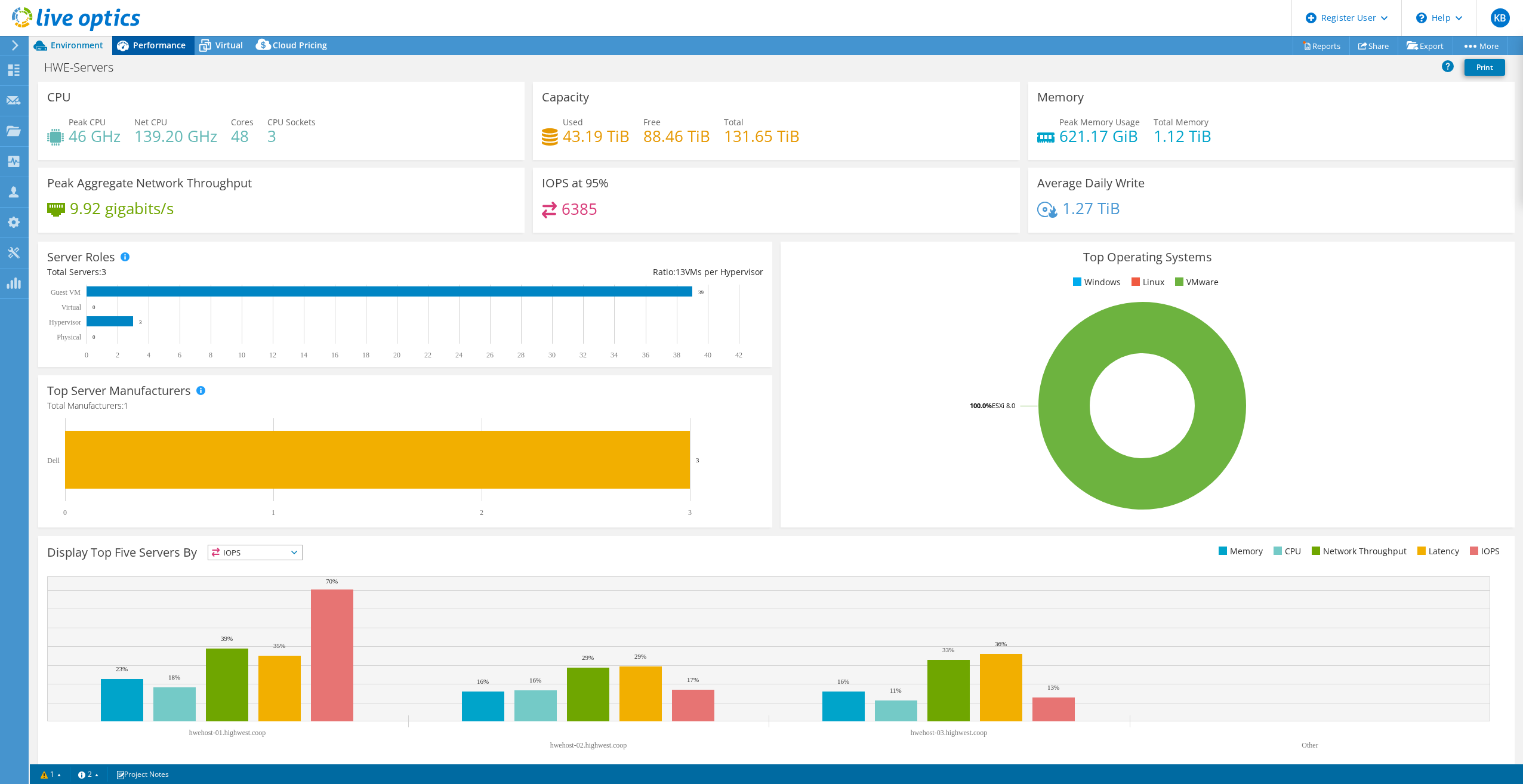 click on "Performance" at bounding box center [159, 45] 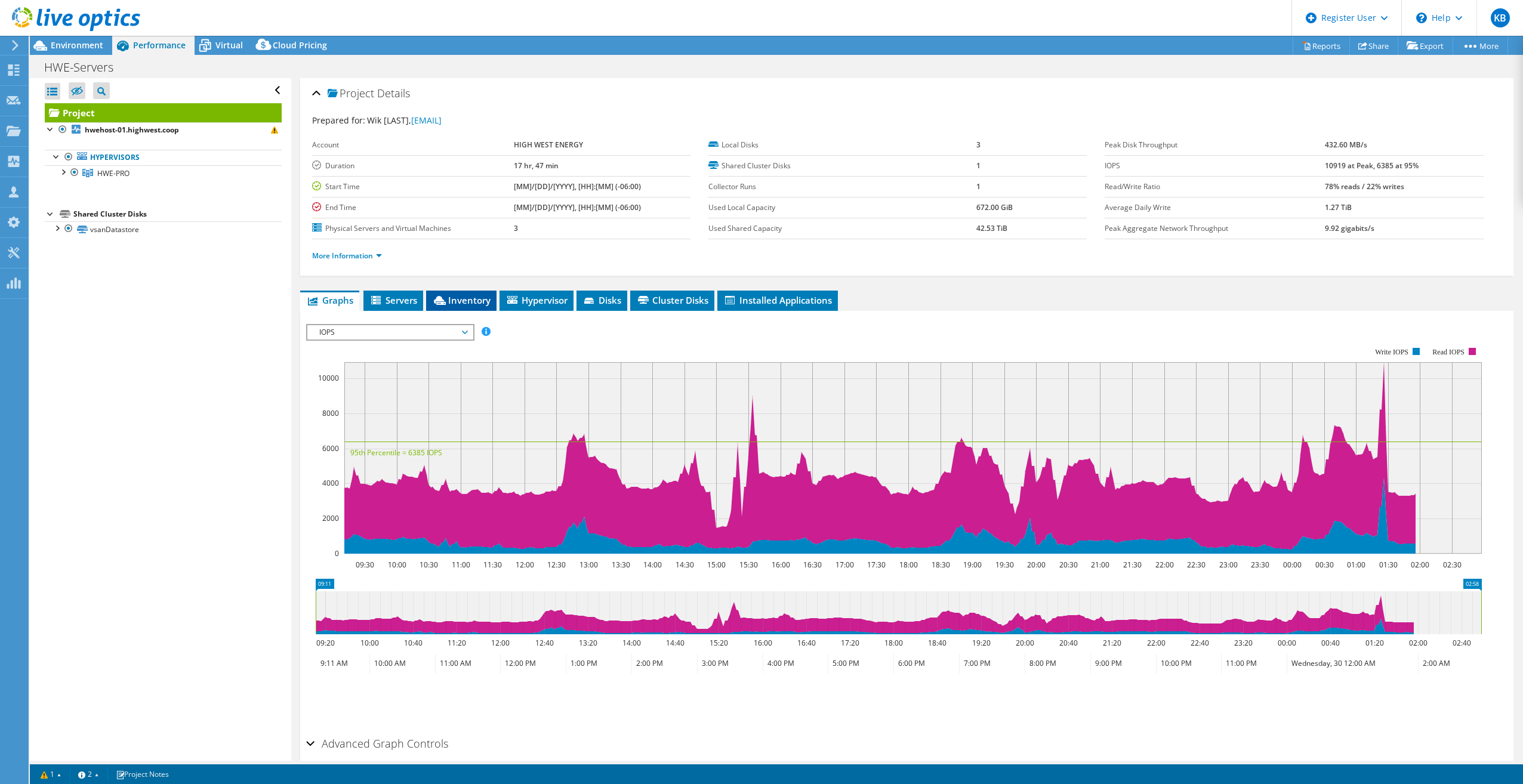 click on "Inventory" at bounding box center [461, 300] 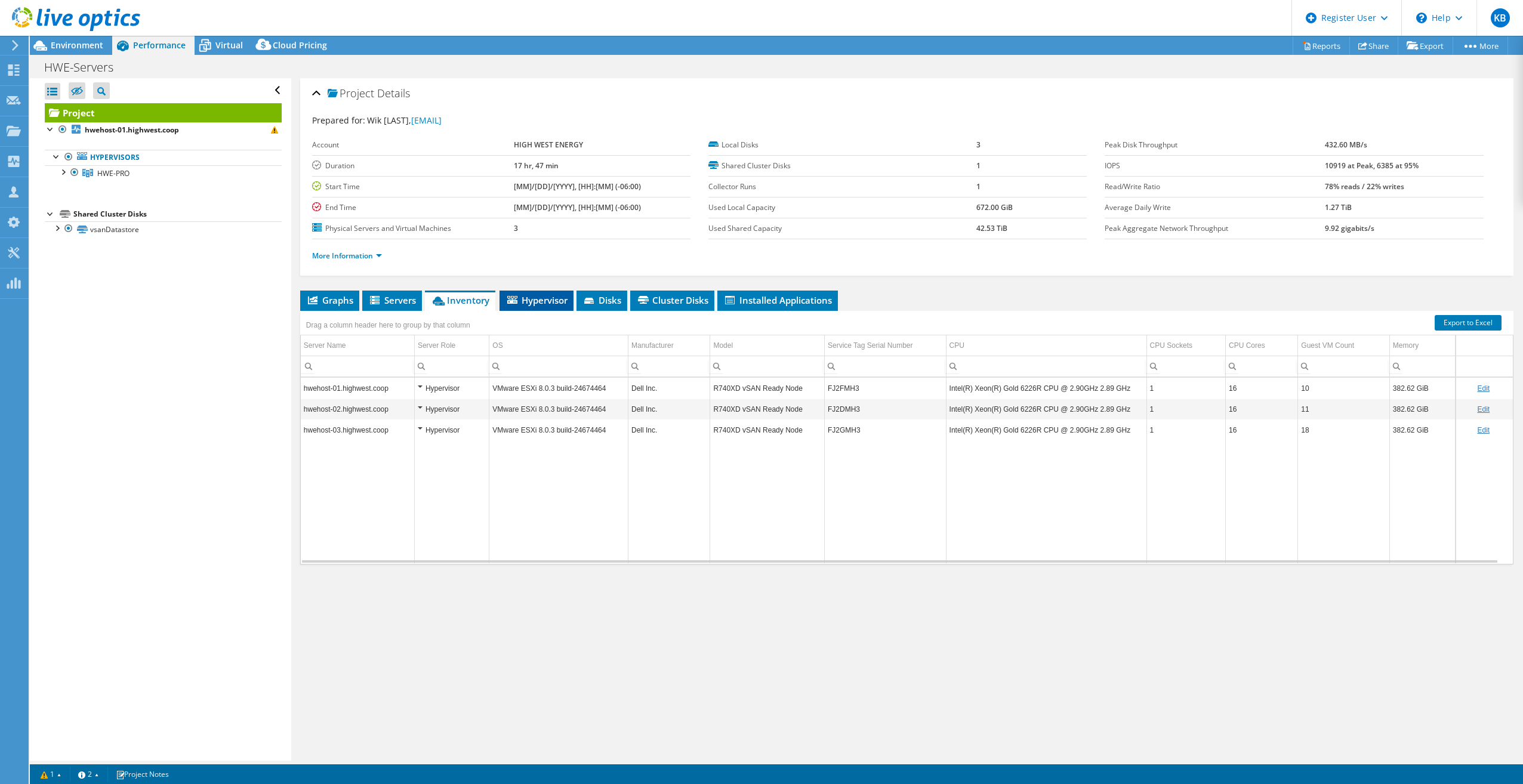 click on "Hypervisor" at bounding box center [537, 300] 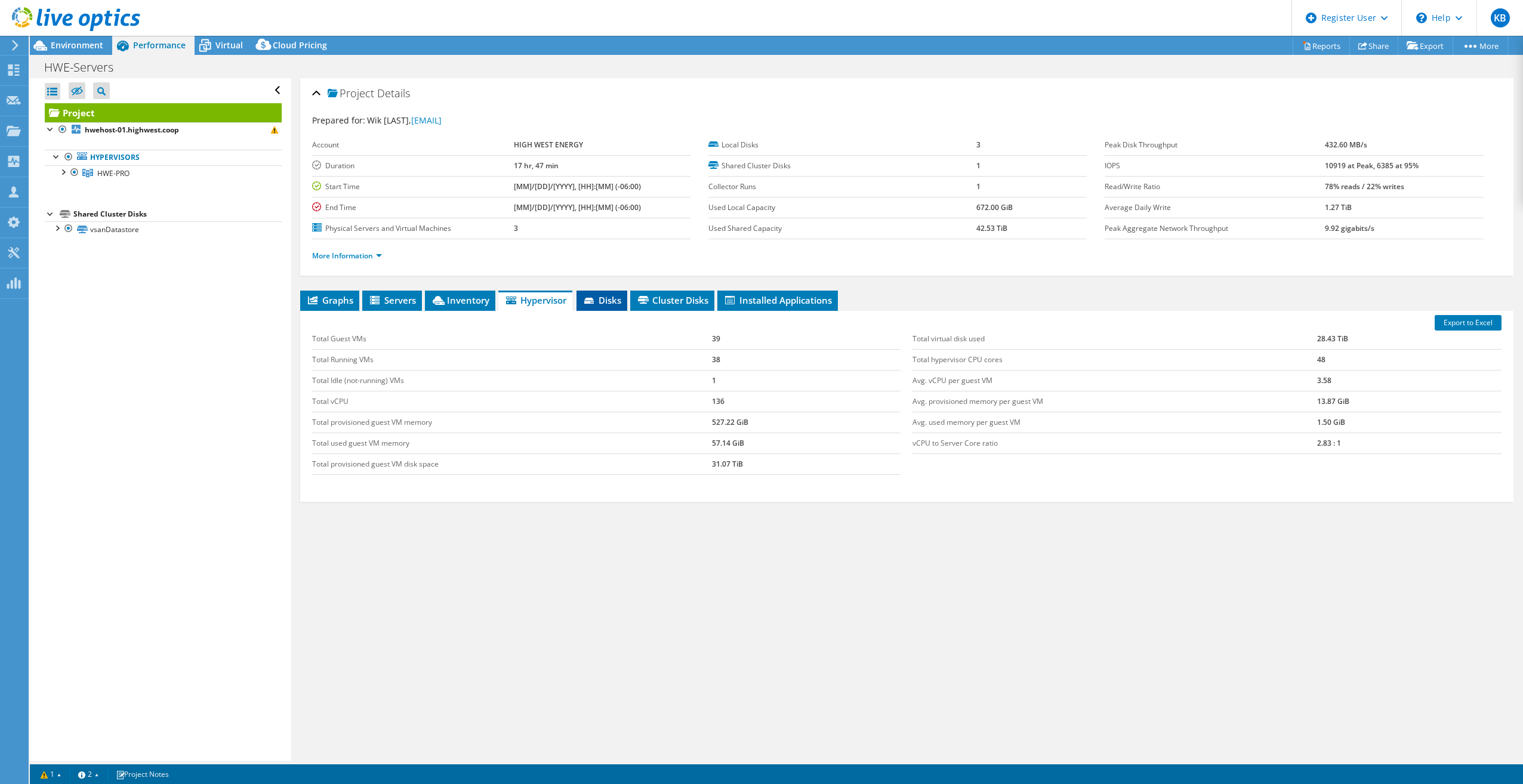 click 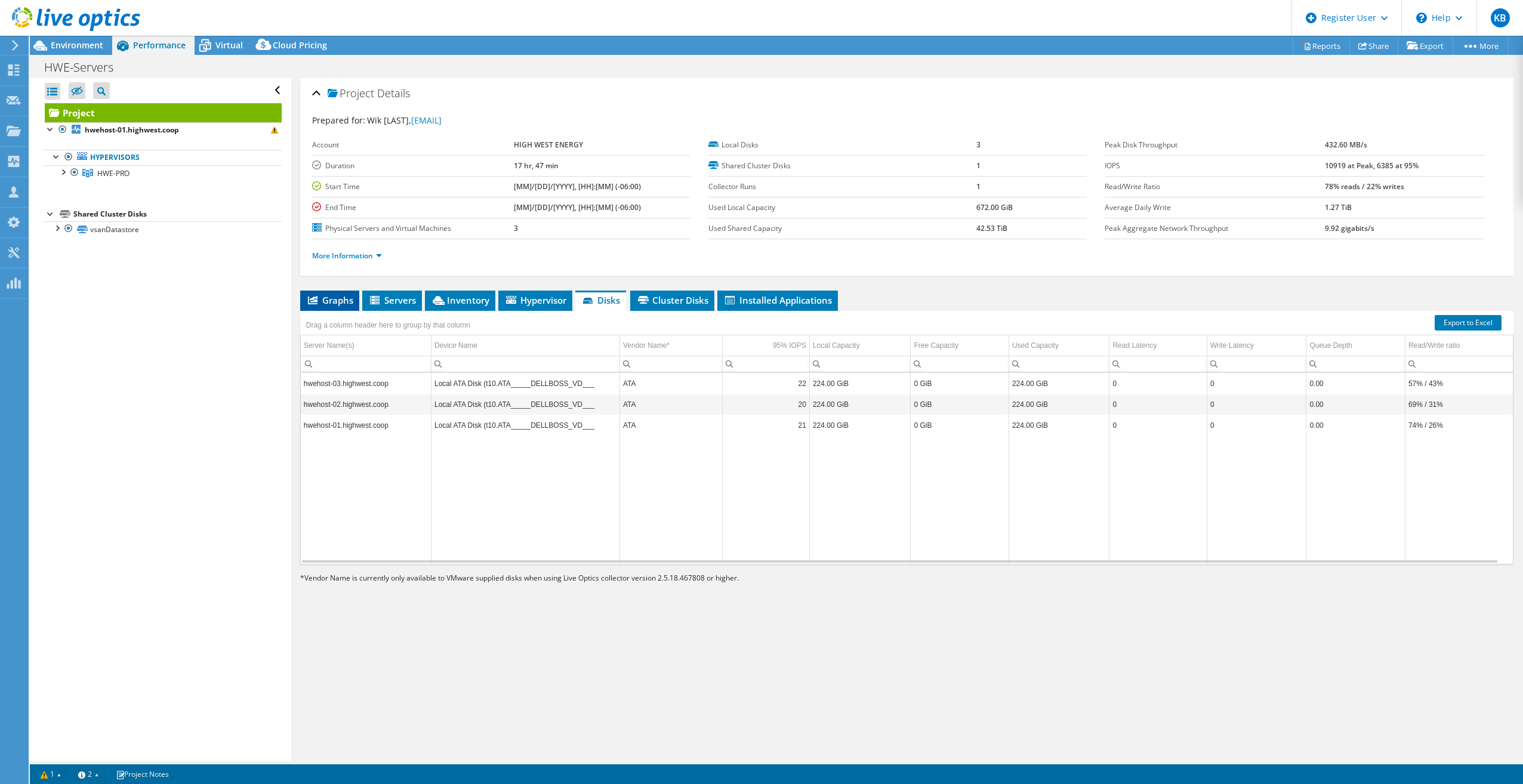 click on "Graphs" at bounding box center (329, 301) 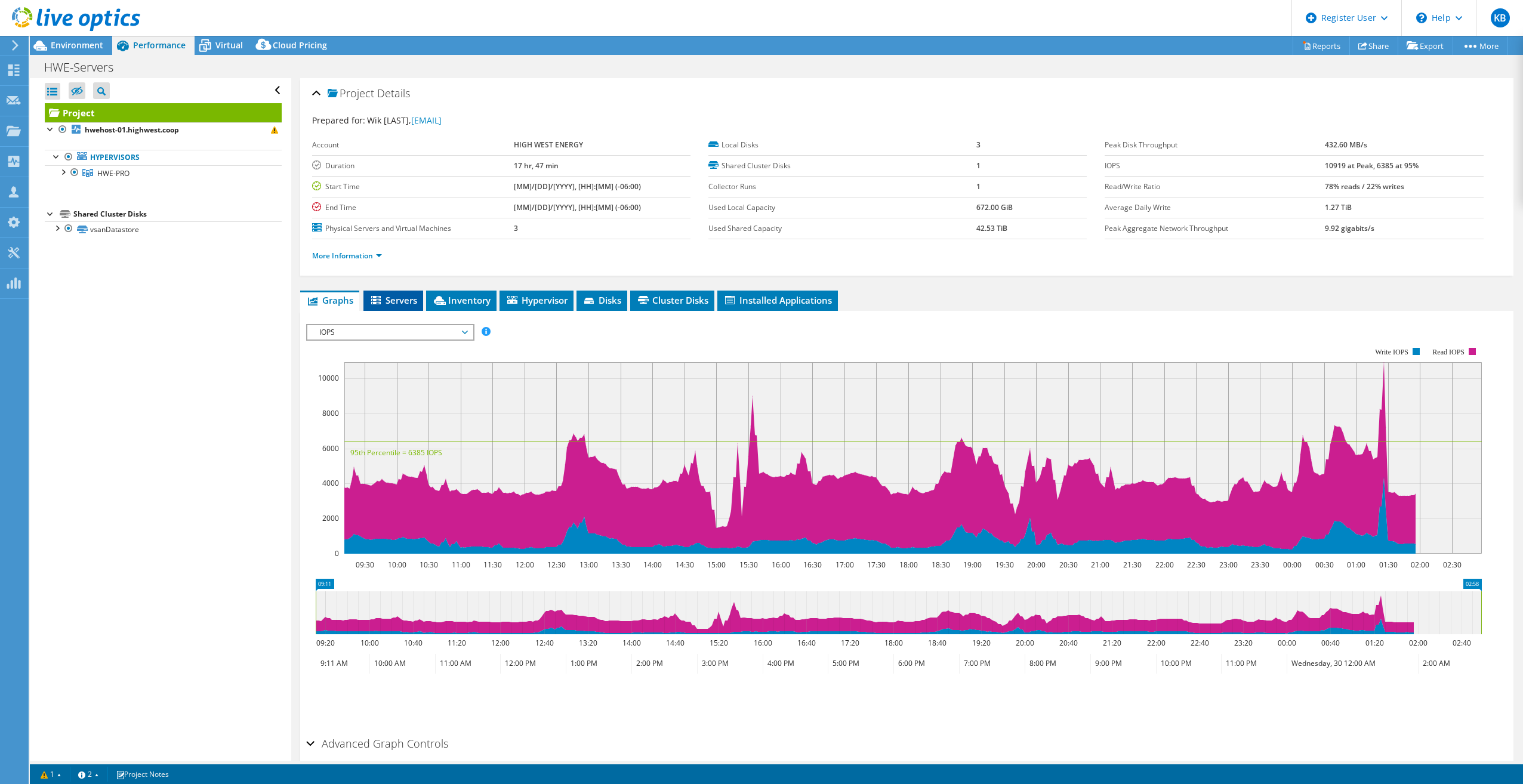 click on "Servers" at bounding box center [393, 301] 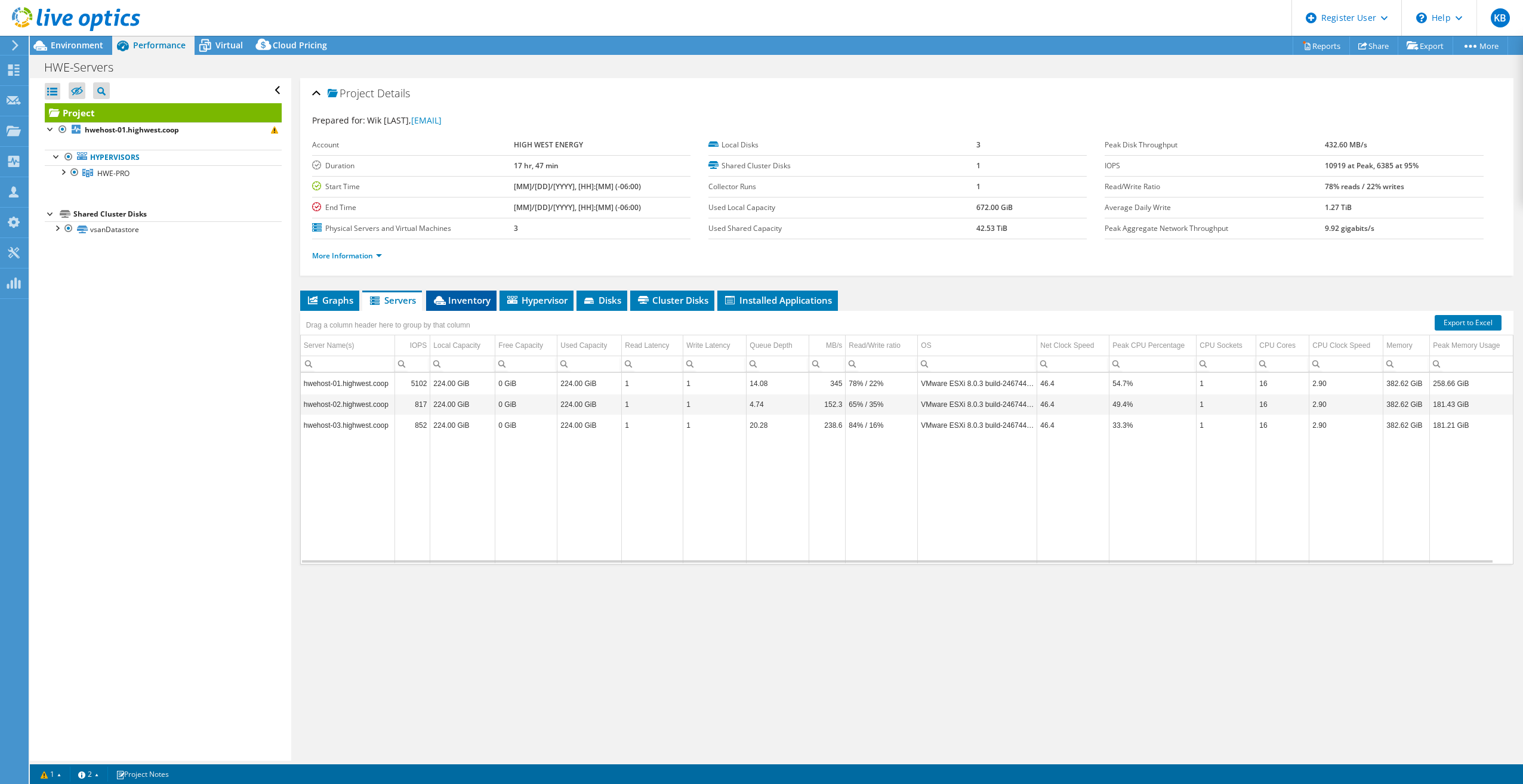 click on "Inventory" at bounding box center [461, 300] 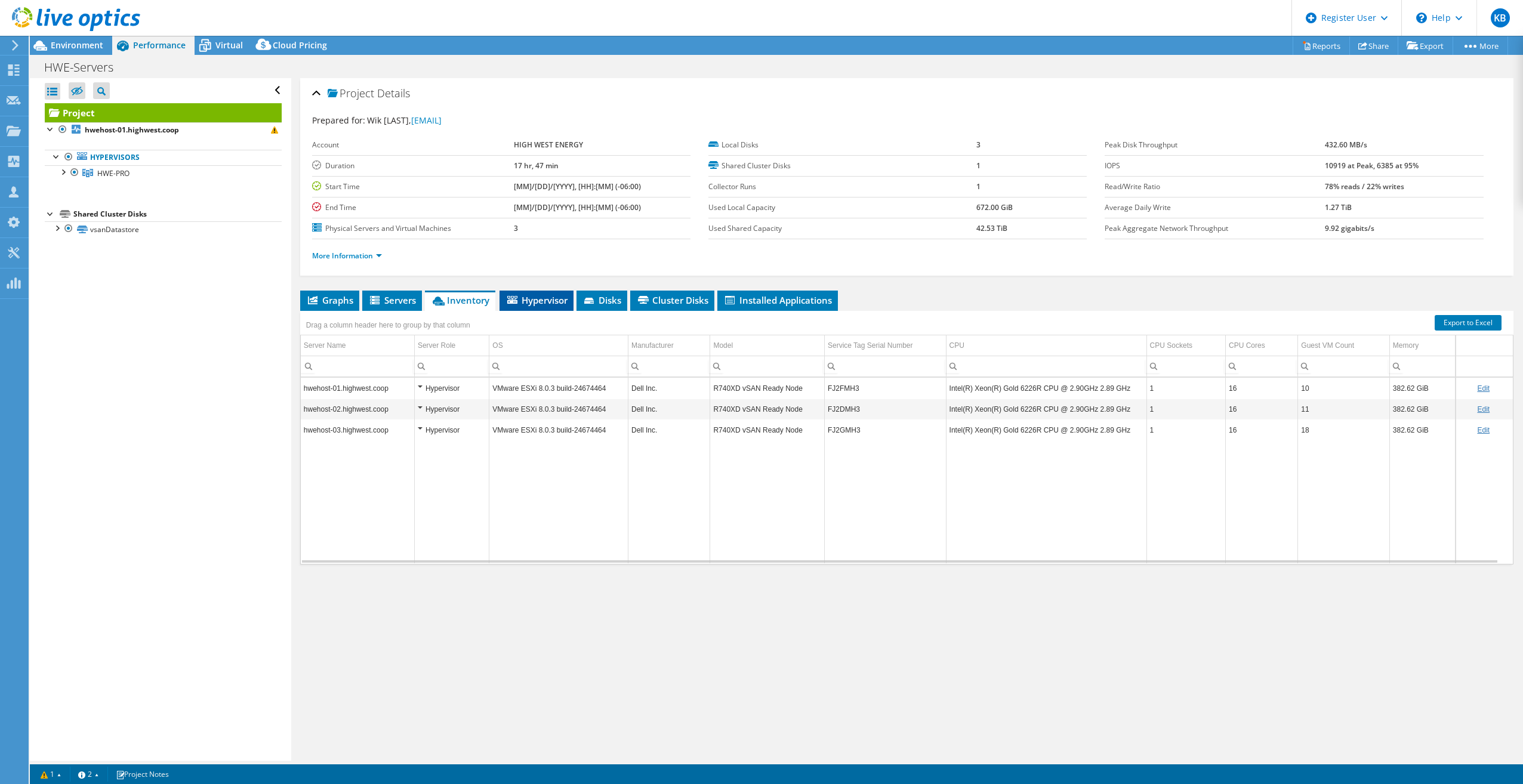 click on "Hypervisor" at bounding box center [537, 300] 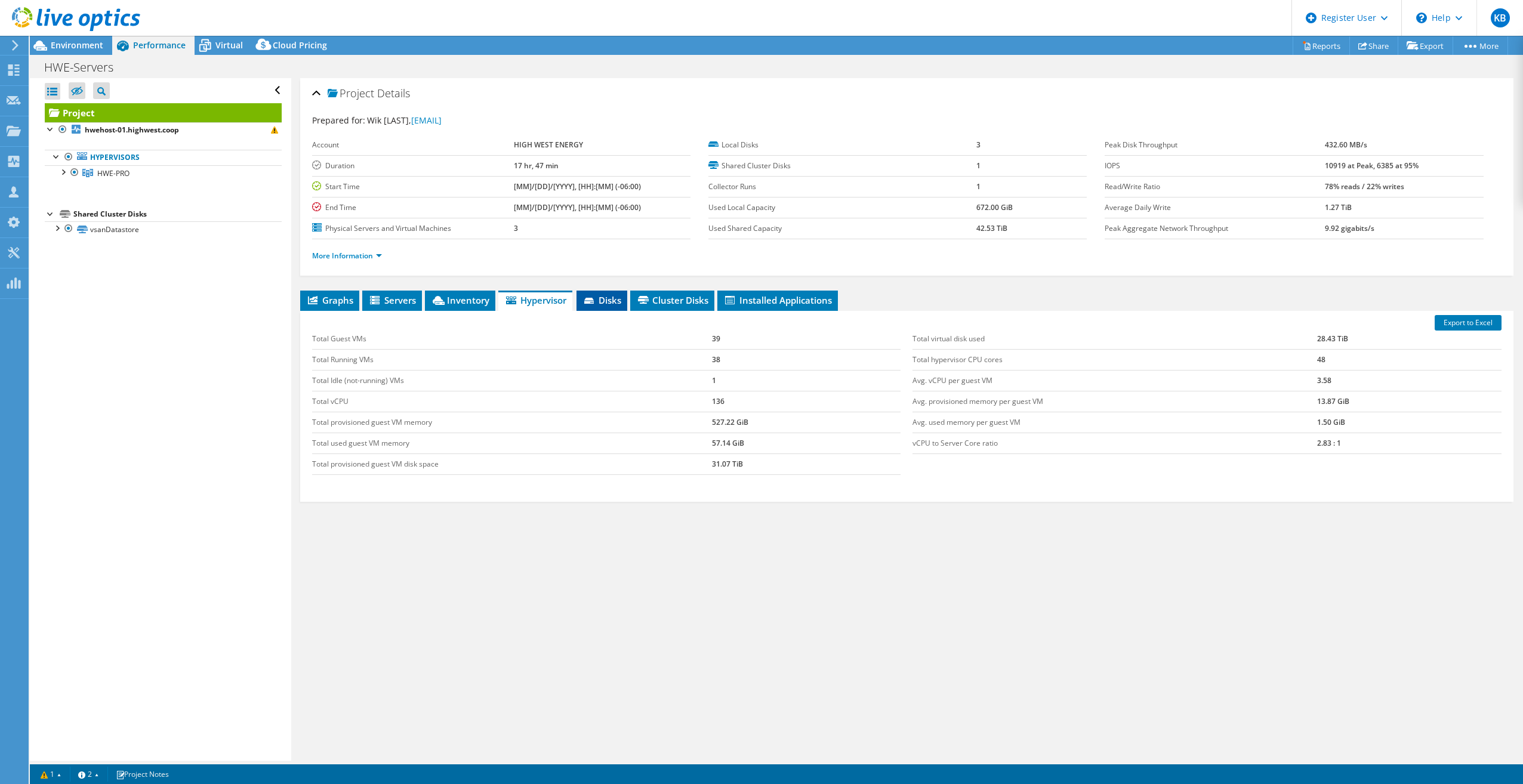 click on "Disks" at bounding box center (602, 300) 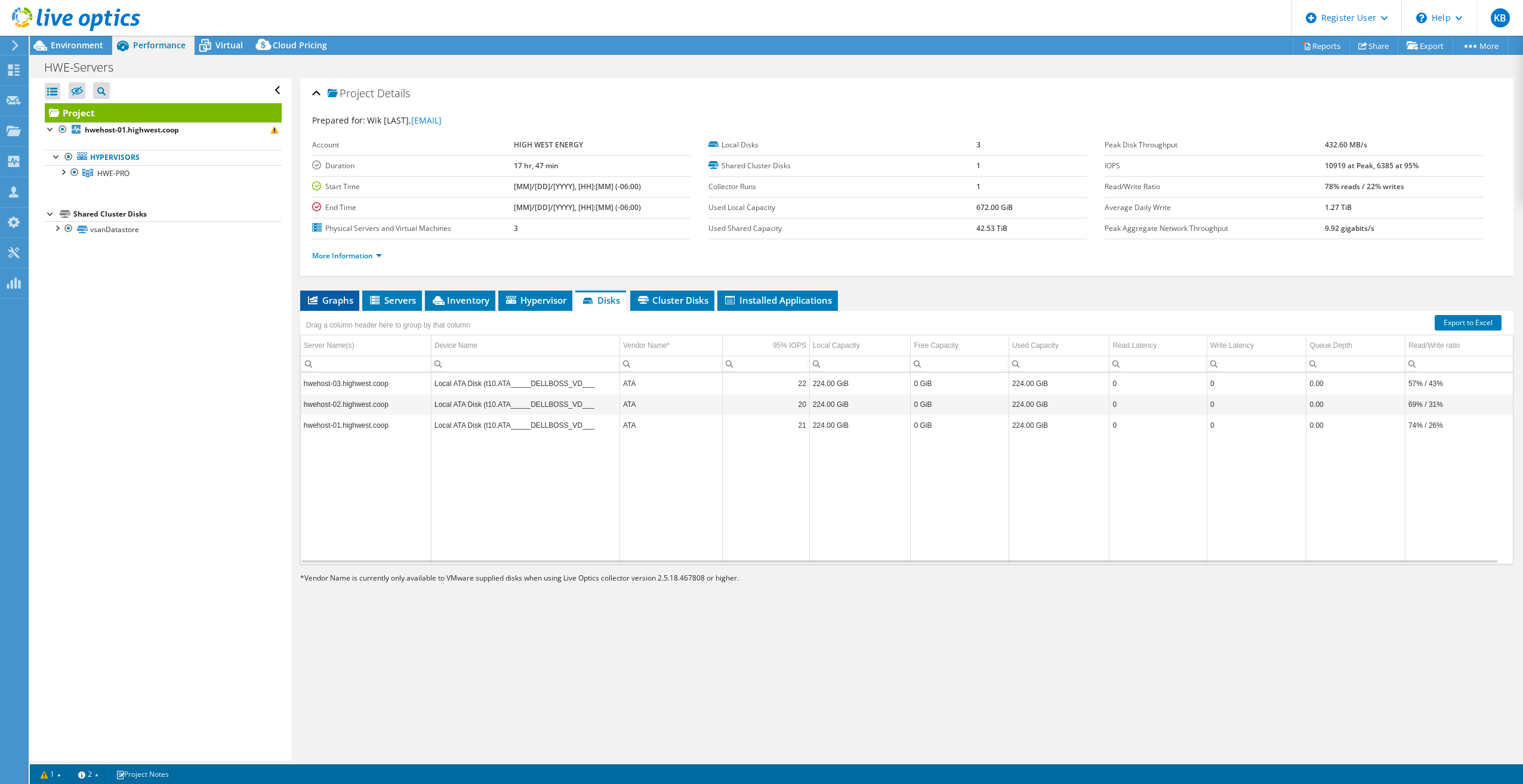 click on "Graphs" at bounding box center (329, 300) 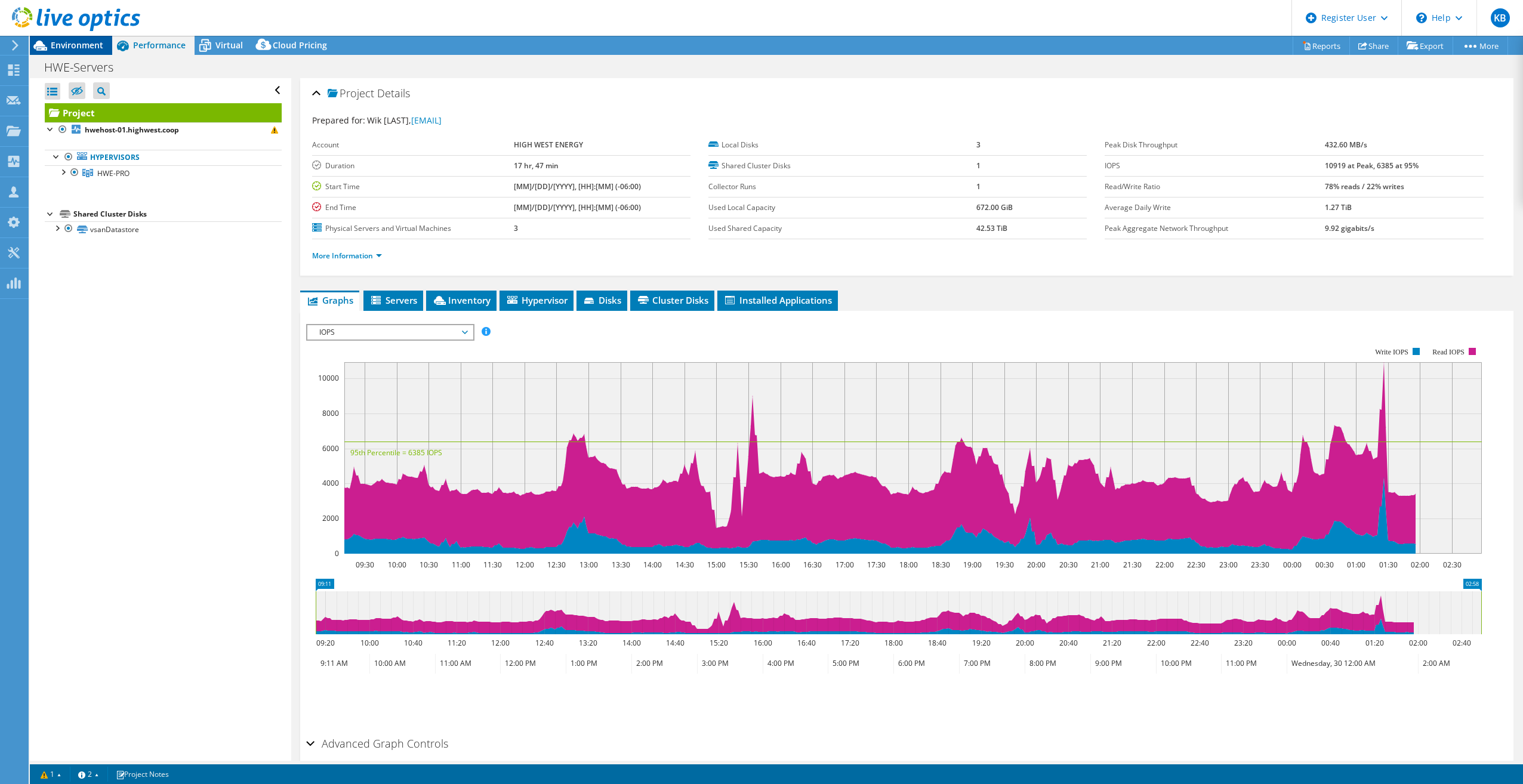 click on "Environment" at bounding box center (77, 45) 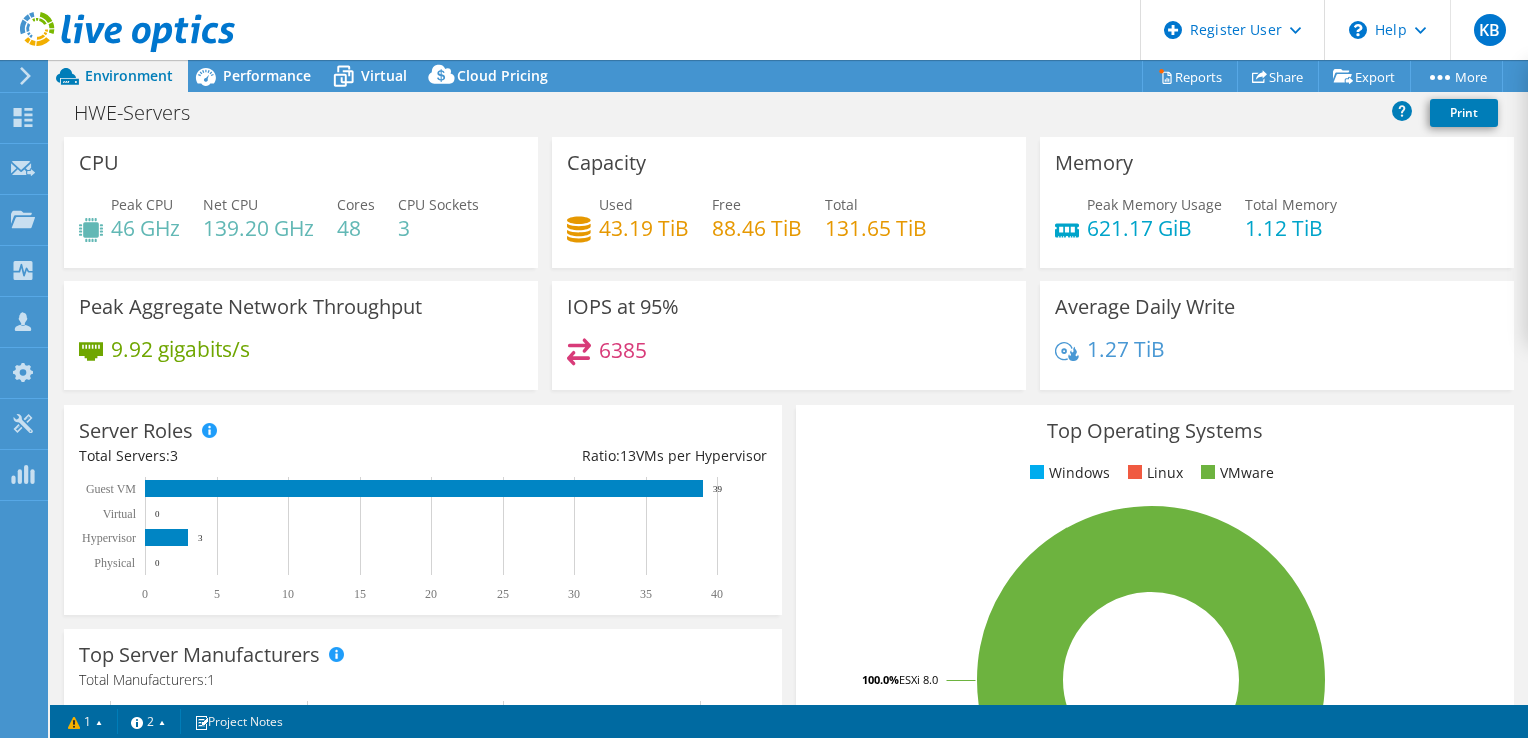 click on "KB
Dell User
Kinsey Bohrer
Kinsey.Bohrer@dell.com
Dell
My Profile
Log Out
\n
Help
Explore Helpful Articles
Contact Support" at bounding box center [764, 30] 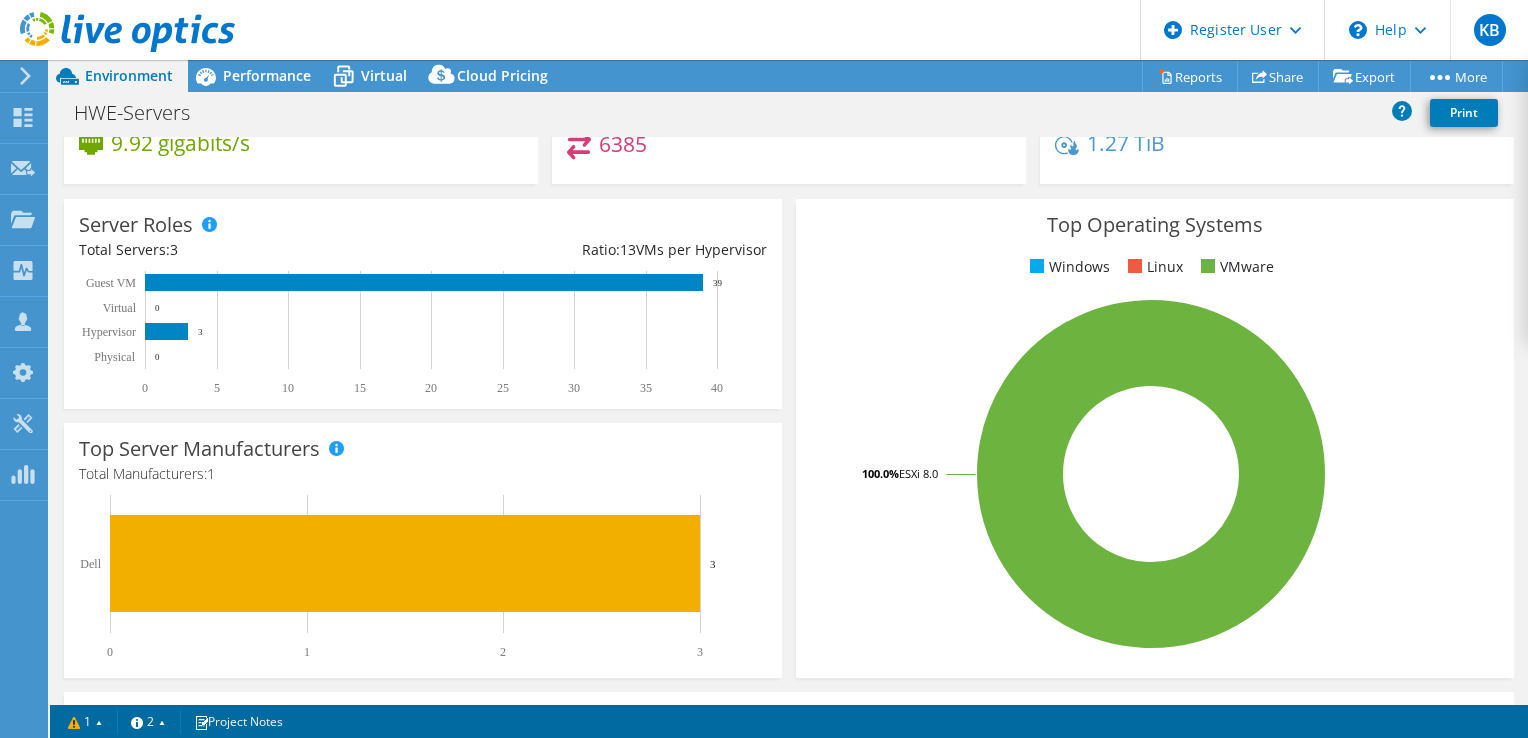 scroll, scrollTop: 0, scrollLeft: 0, axis: both 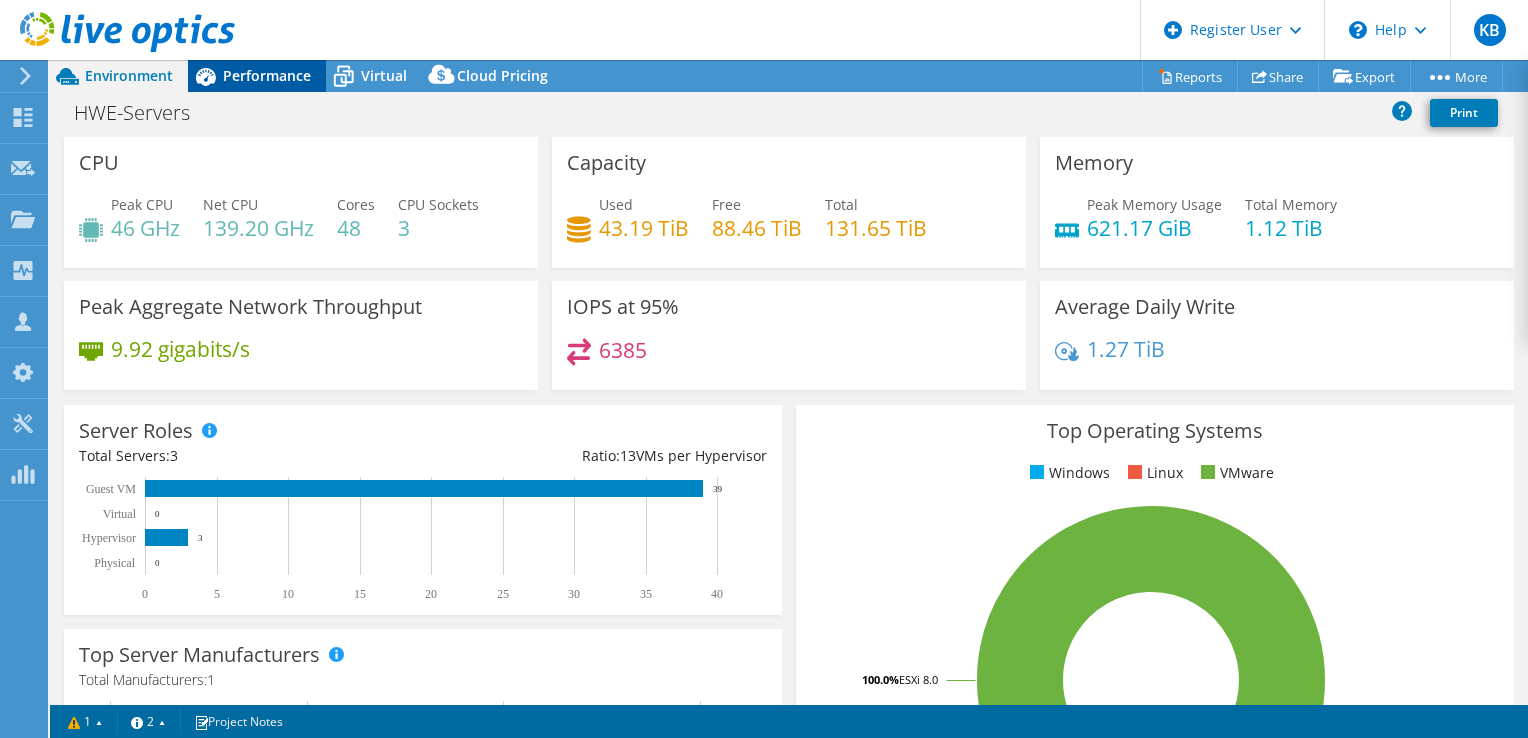 click on "Performance" at bounding box center (267, 75) 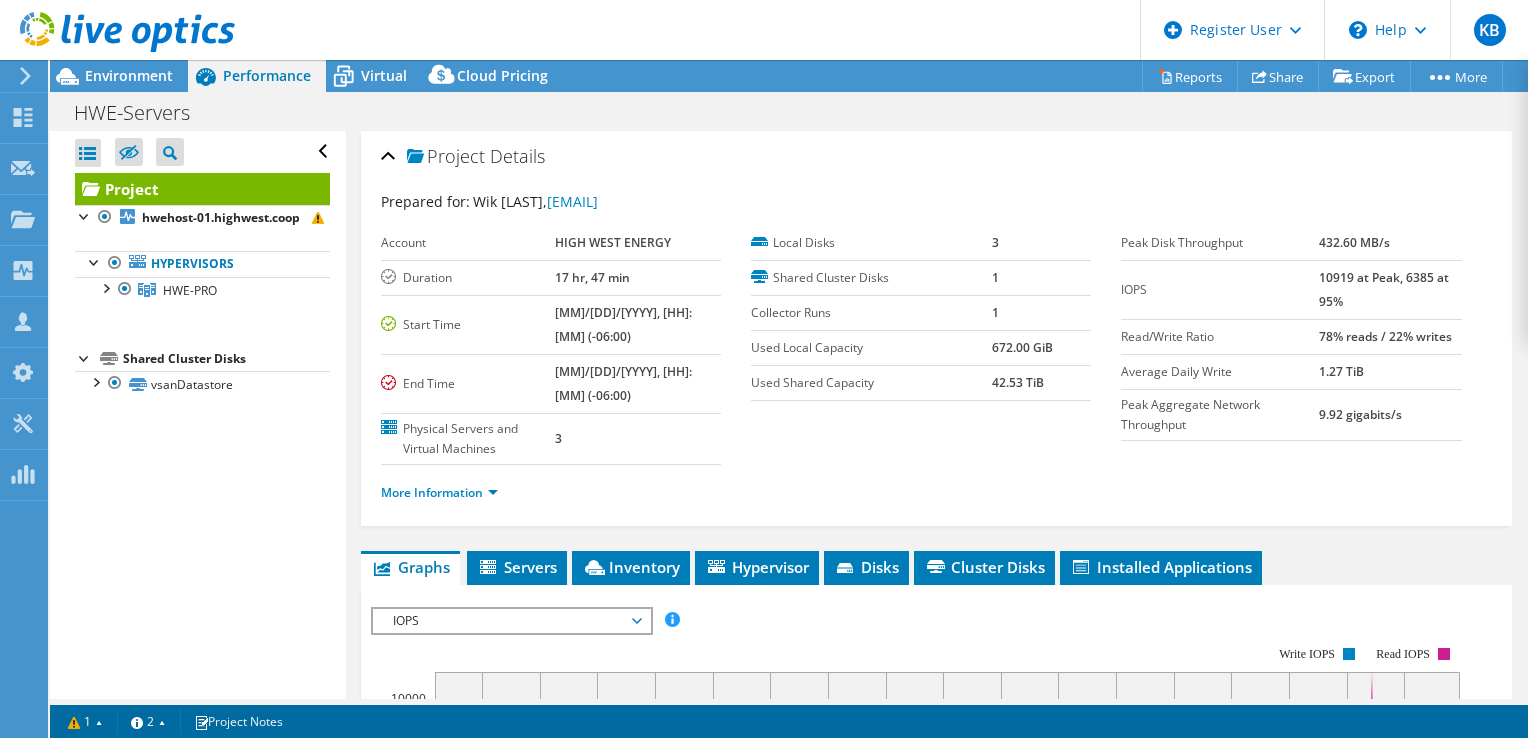 click on "Open All
Close All
Hide Excluded Nodes
Project Tree Filter" at bounding box center [202, 152] 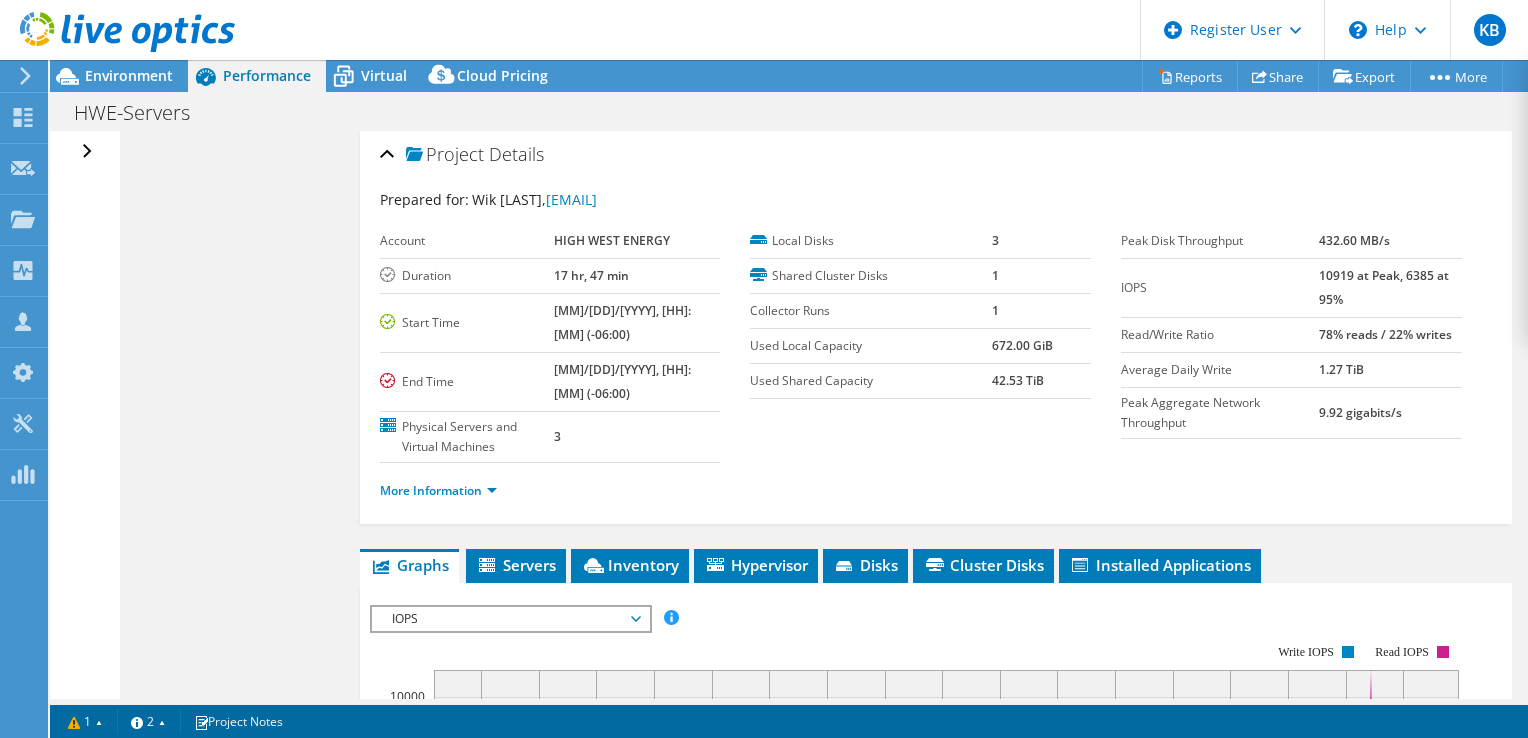 scroll, scrollTop: 0, scrollLeft: 0, axis: both 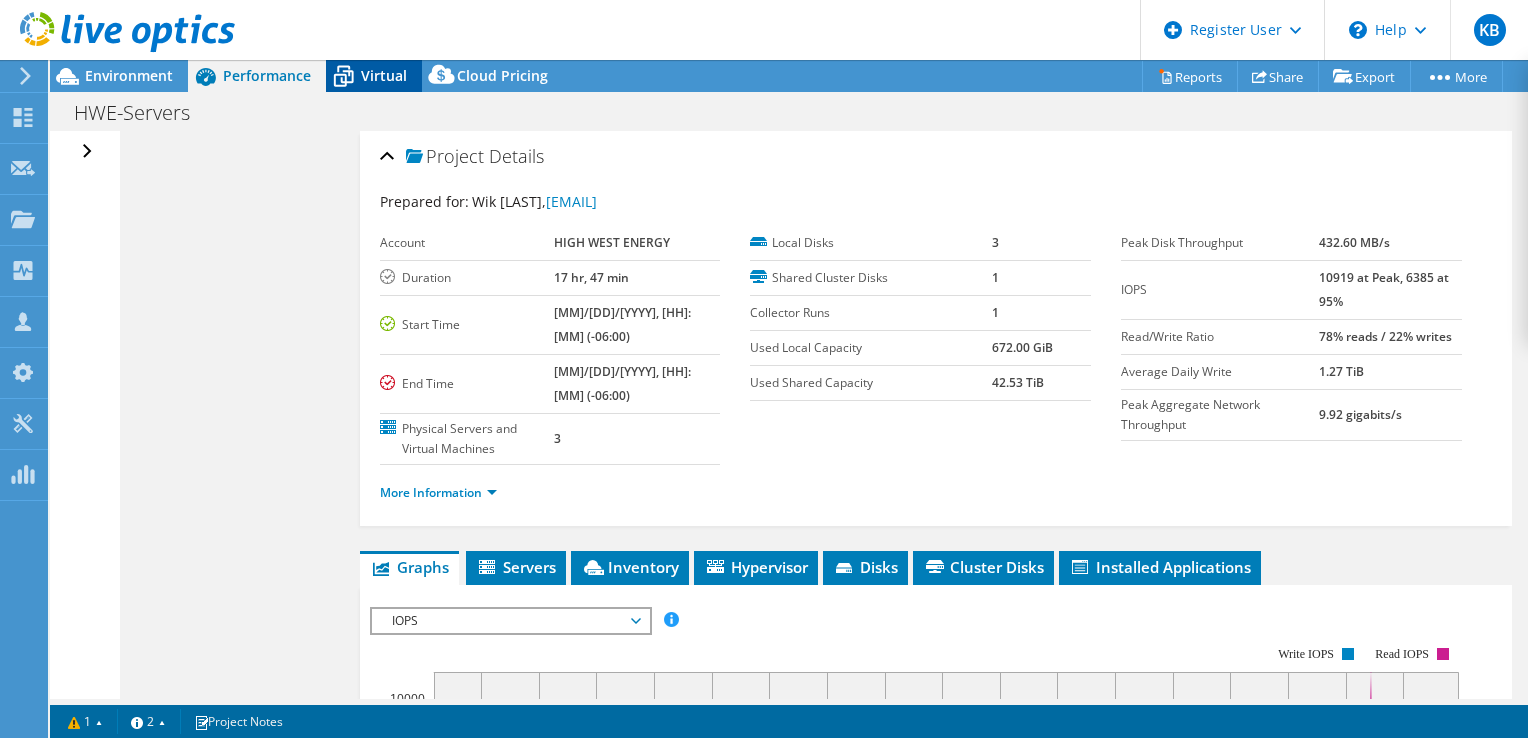 click on "Virtual" at bounding box center [374, 76] 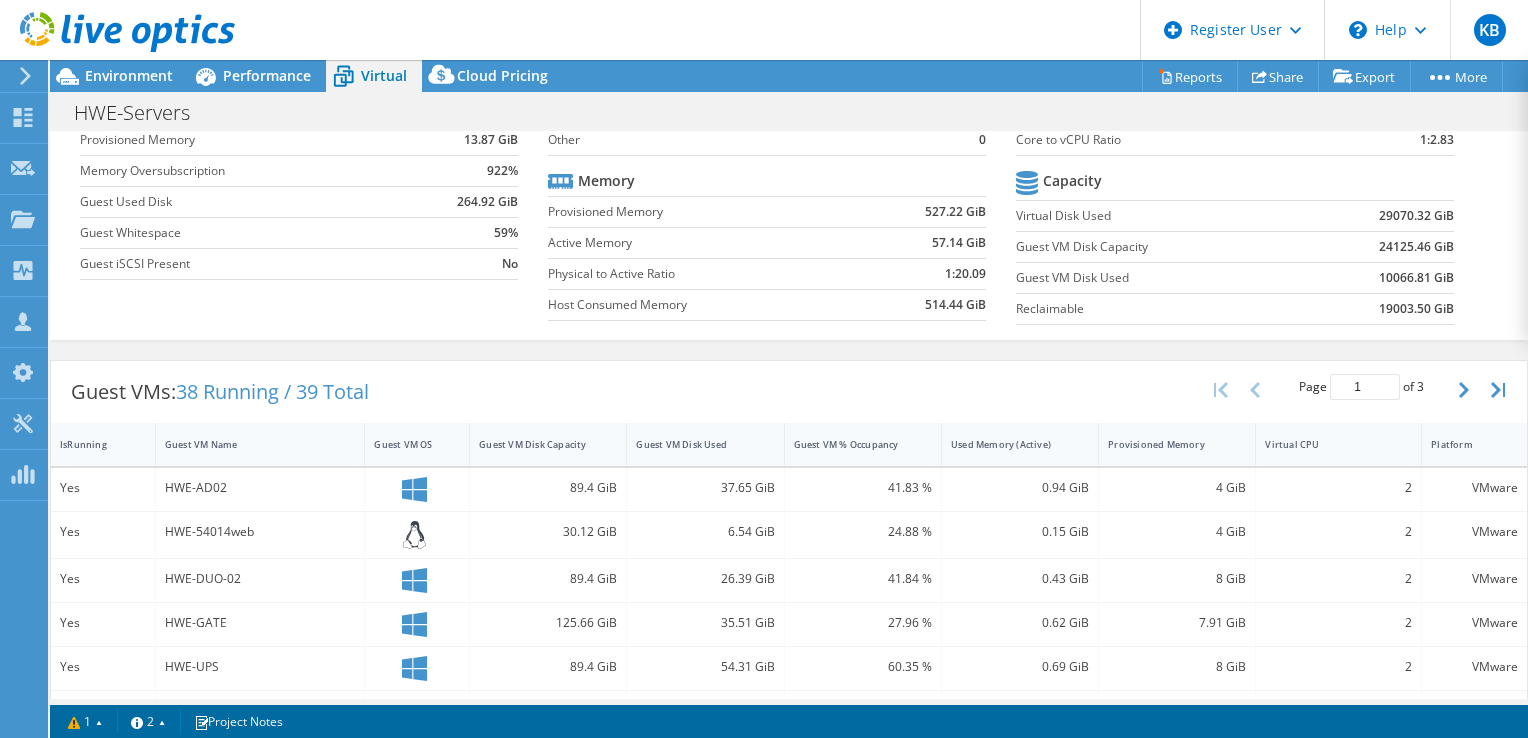 scroll, scrollTop: 193, scrollLeft: 0, axis: vertical 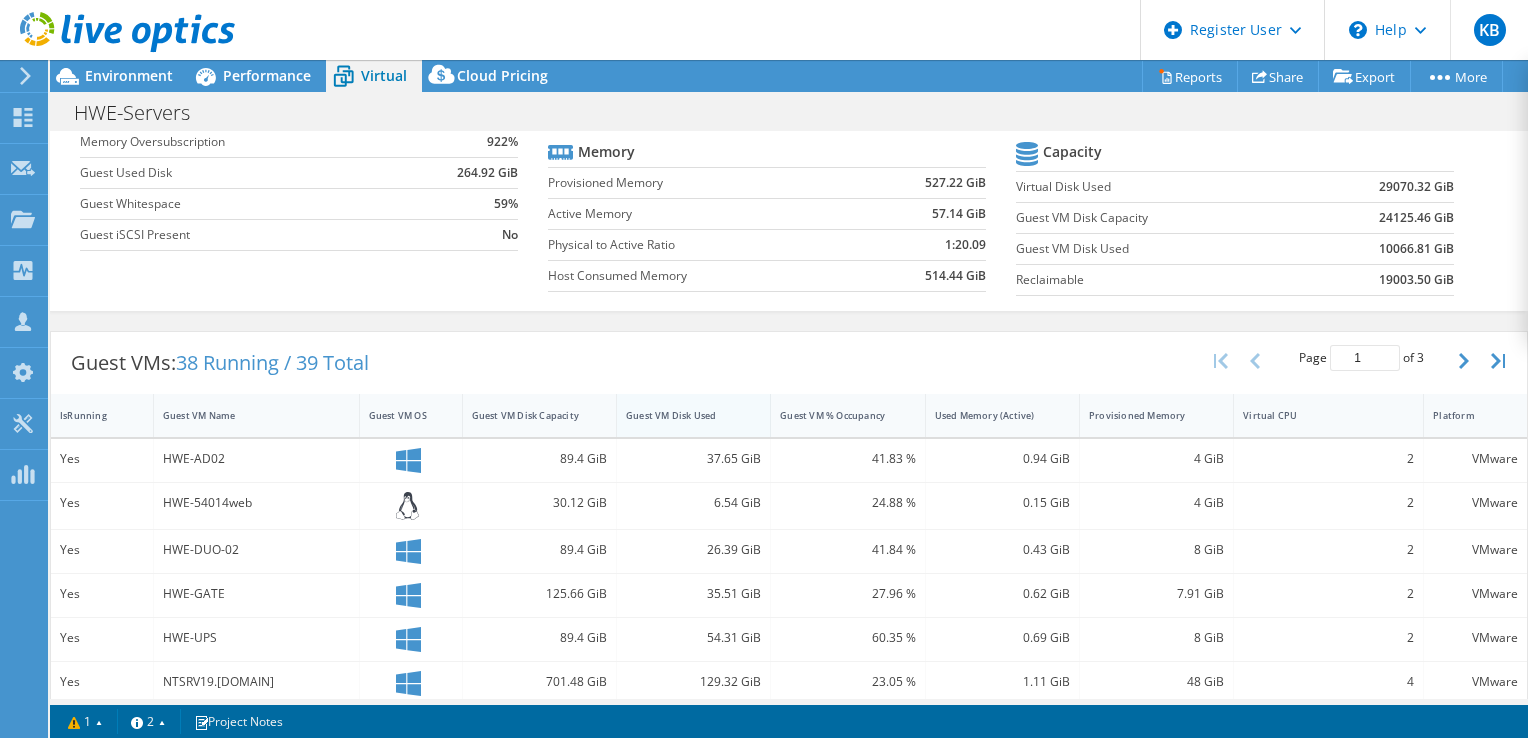 click on "Guest VM Disk Used" at bounding box center [681, 415] 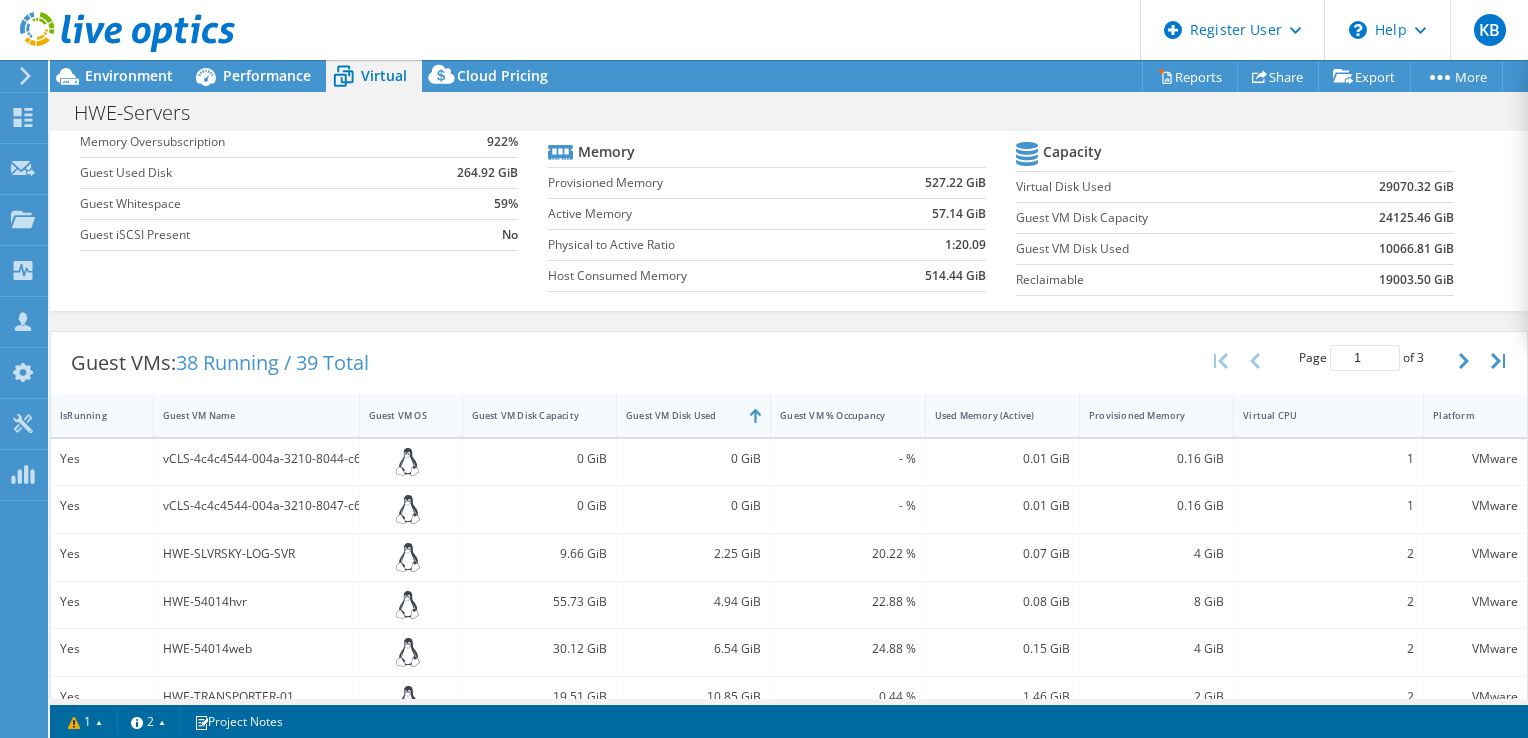 click on "Guest VM Disk Used" at bounding box center (681, 415) 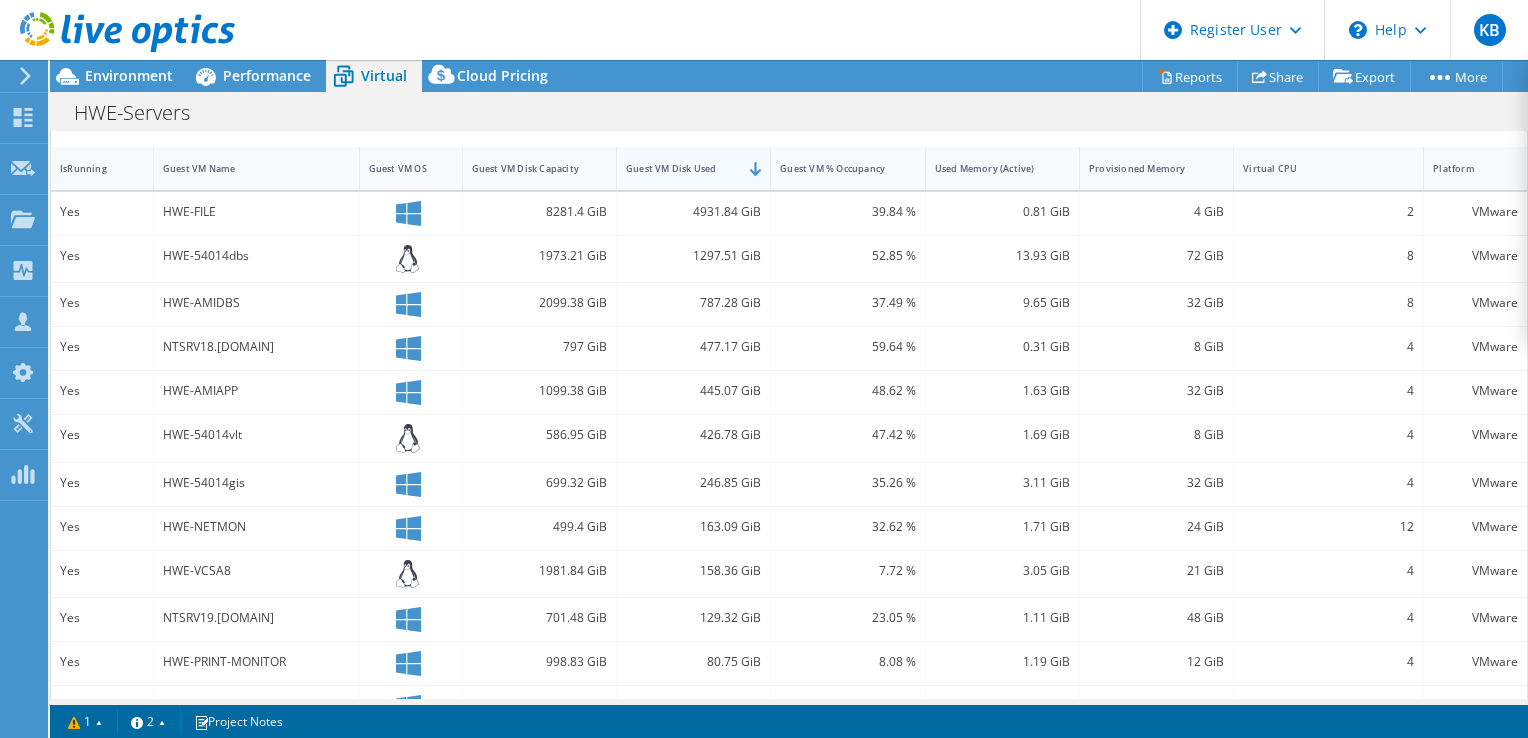 scroll, scrollTop: 441, scrollLeft: 0, axis: vertical 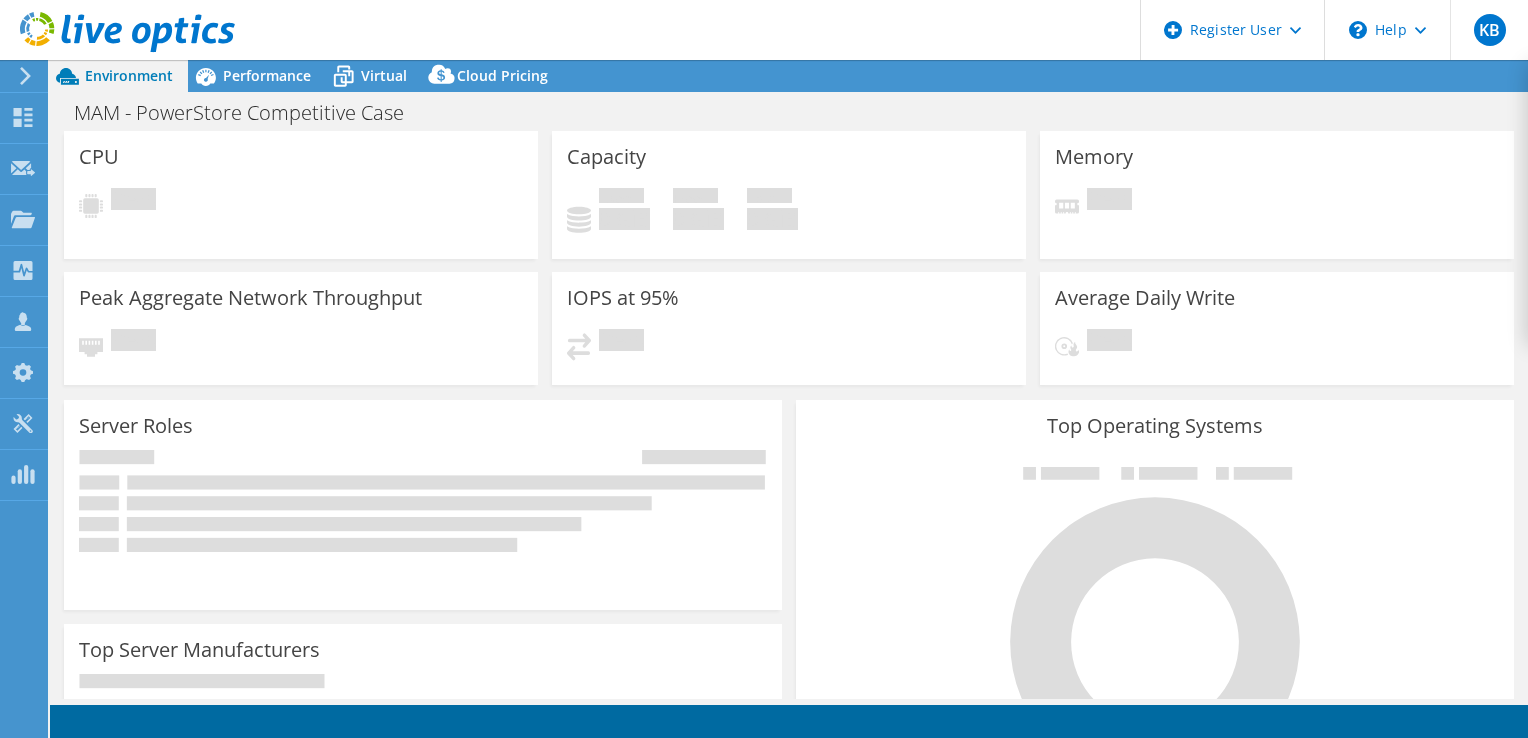 select on "USD" 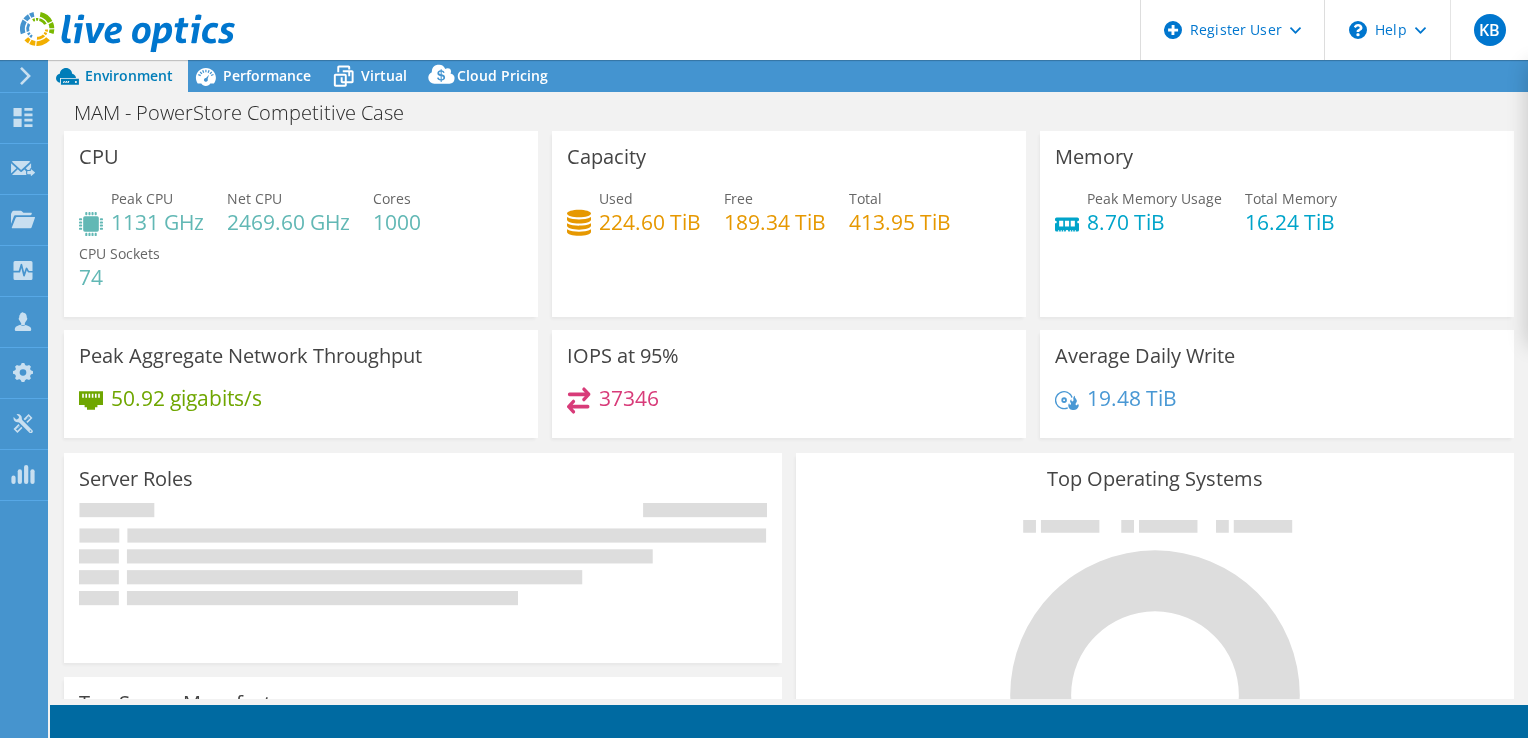 select on "USWest" 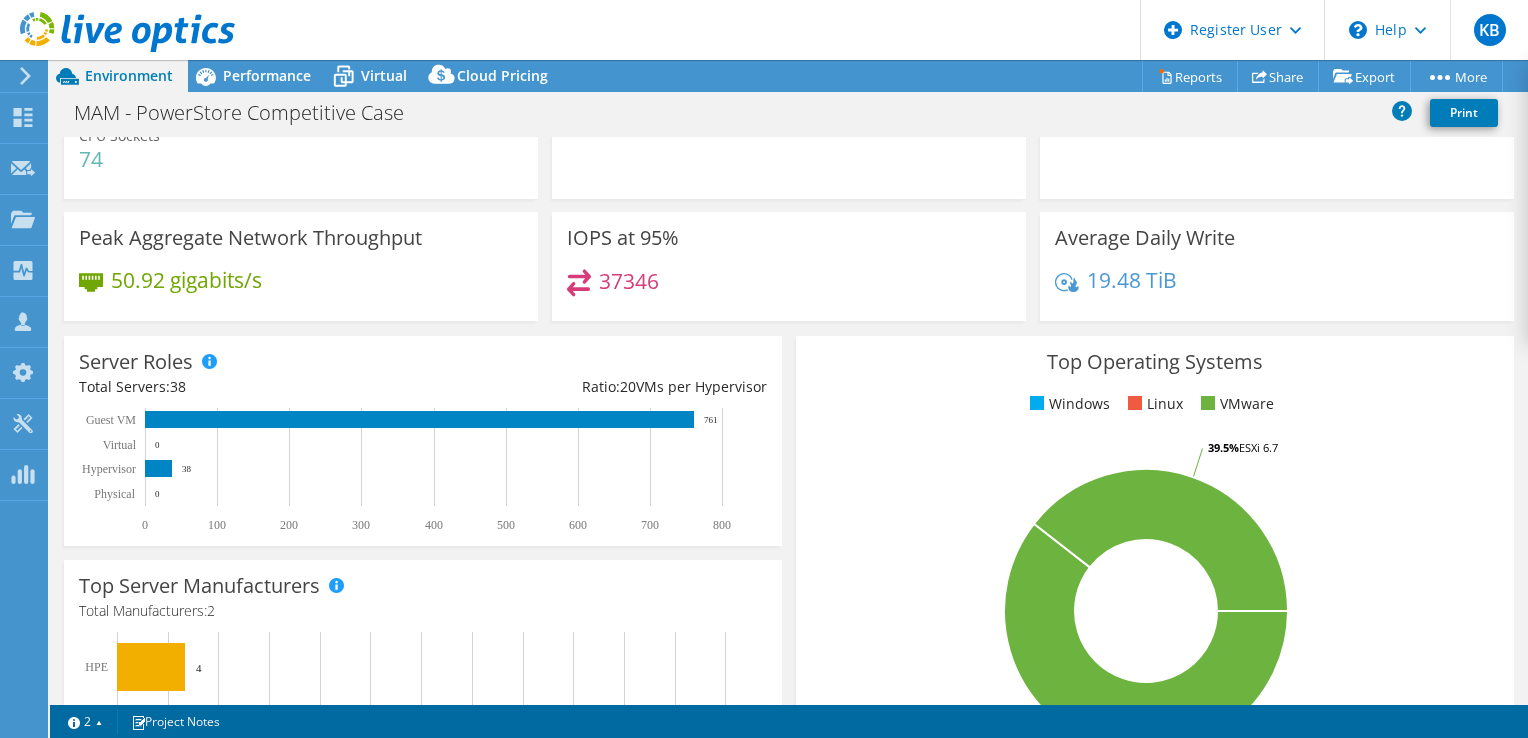 scroll, scrollTop: 0, scrollLeft: 0, axis: both 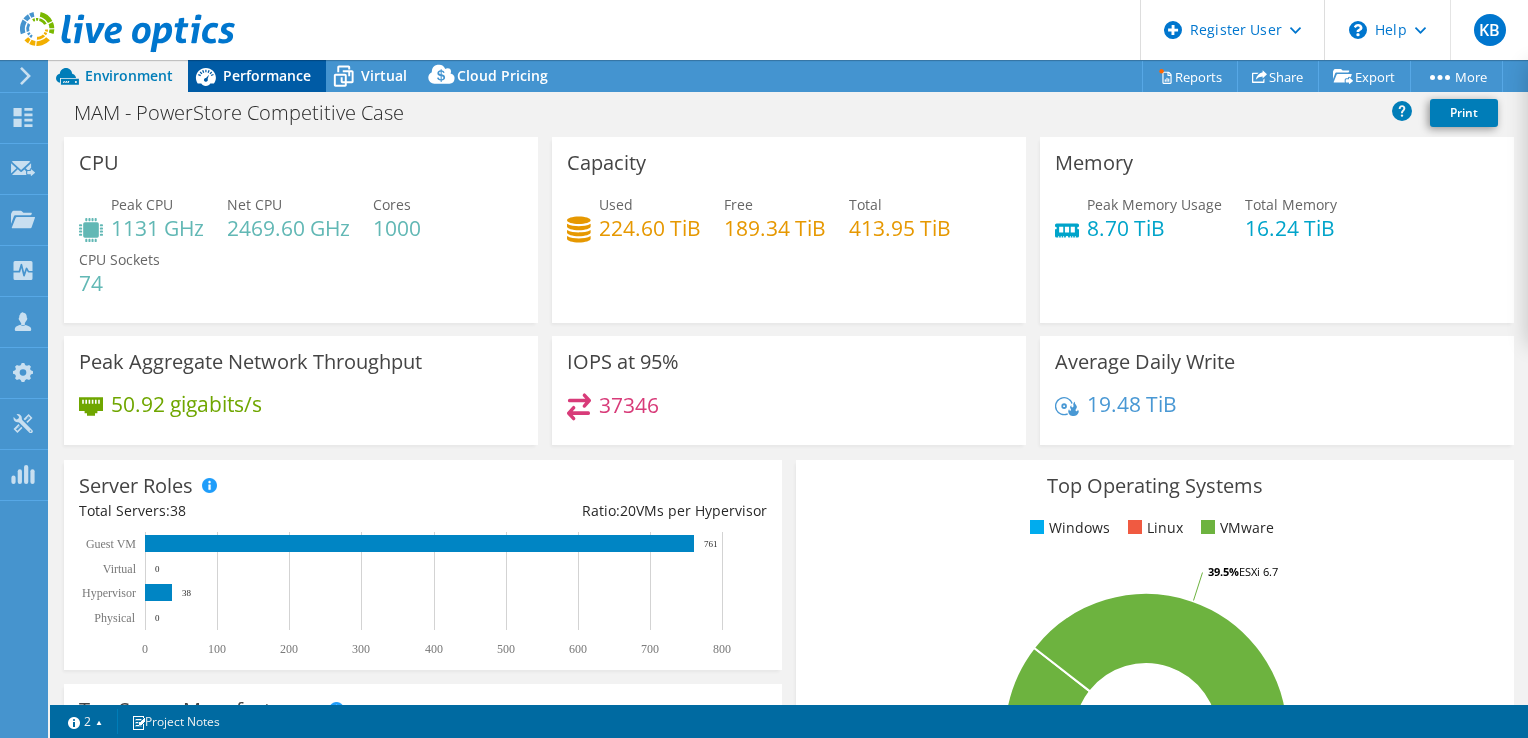 click on "Performance" at bounding box center (267, 75) 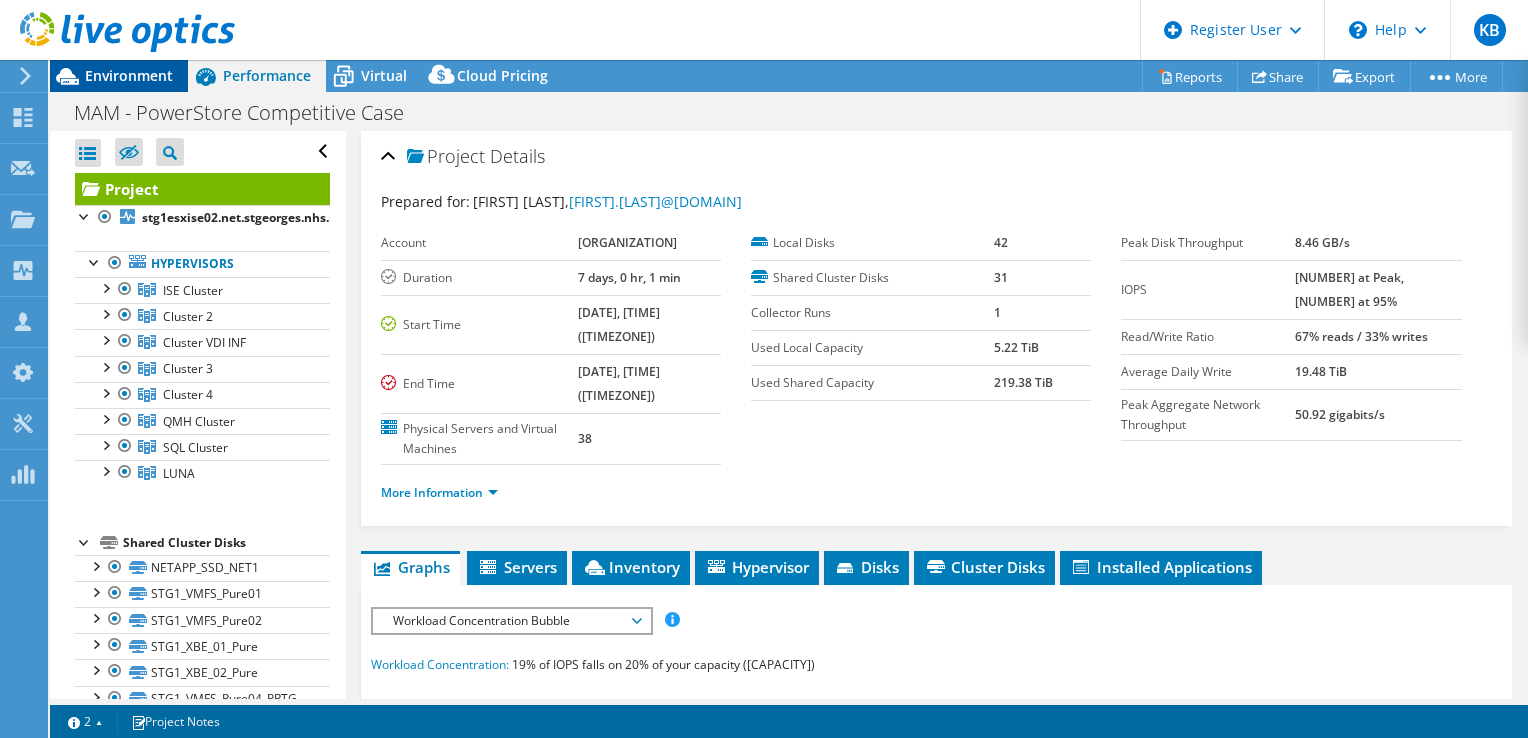 click on "Environment" at bounding box center [129, 75] 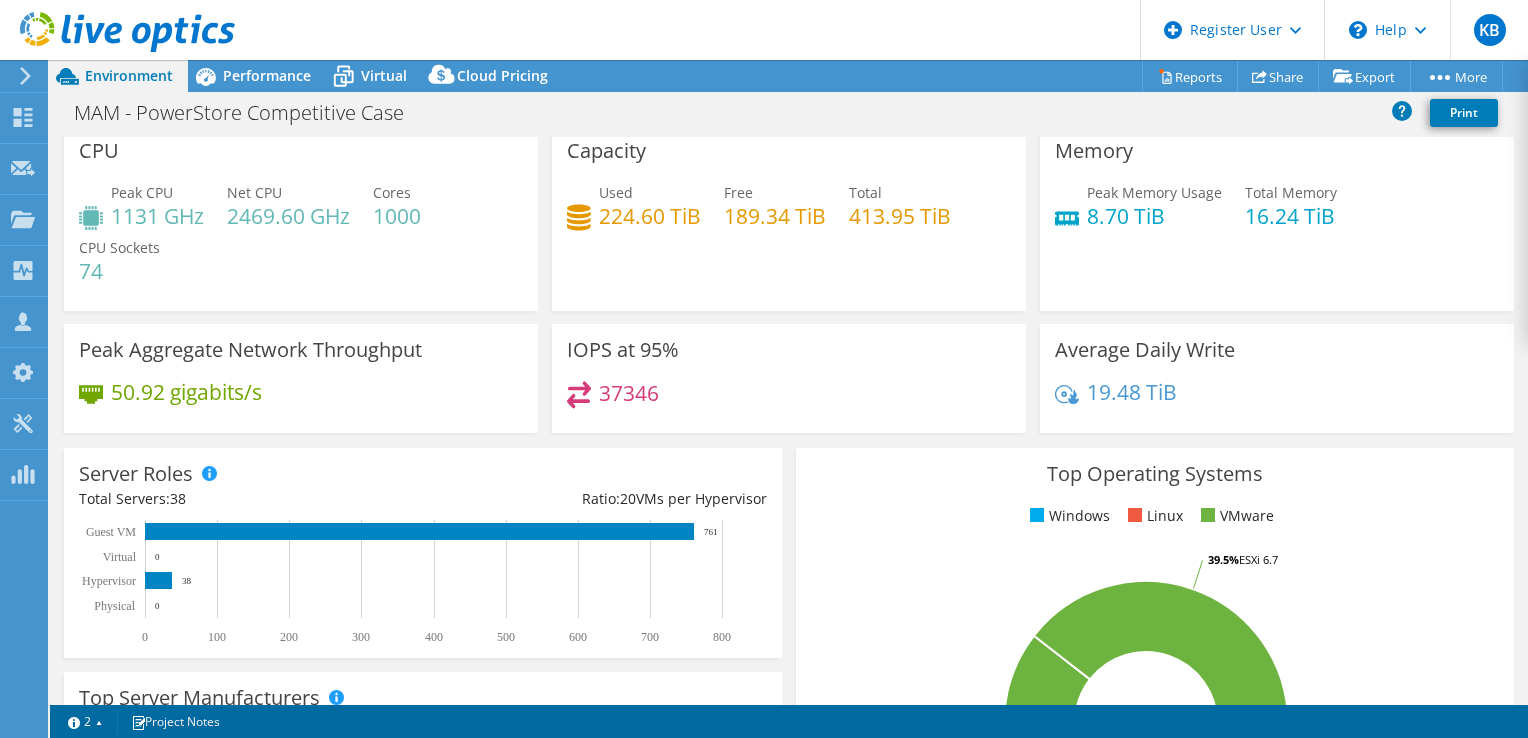 scroll, scrollTop: 0, scrollLeft: 0, axis: both 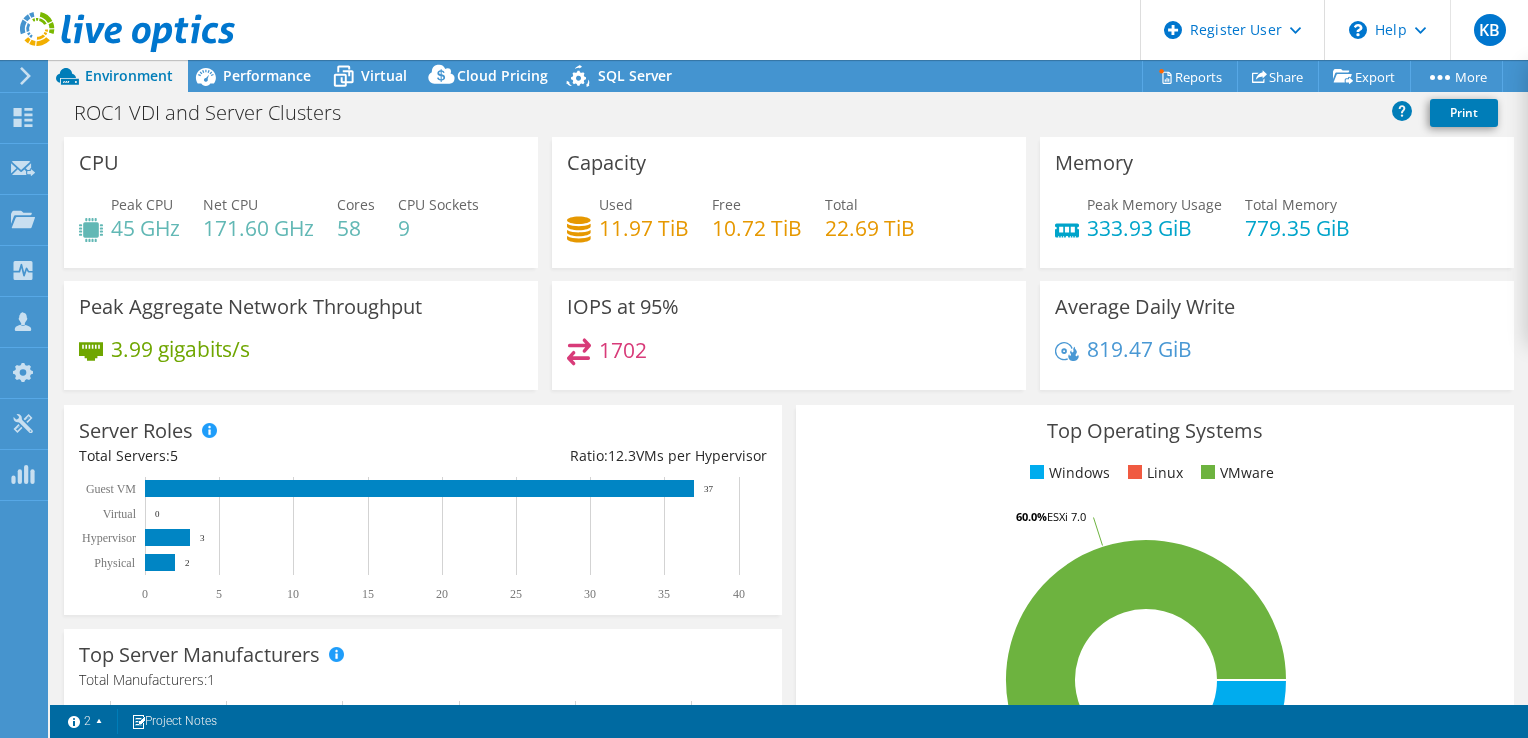 select on "USD" 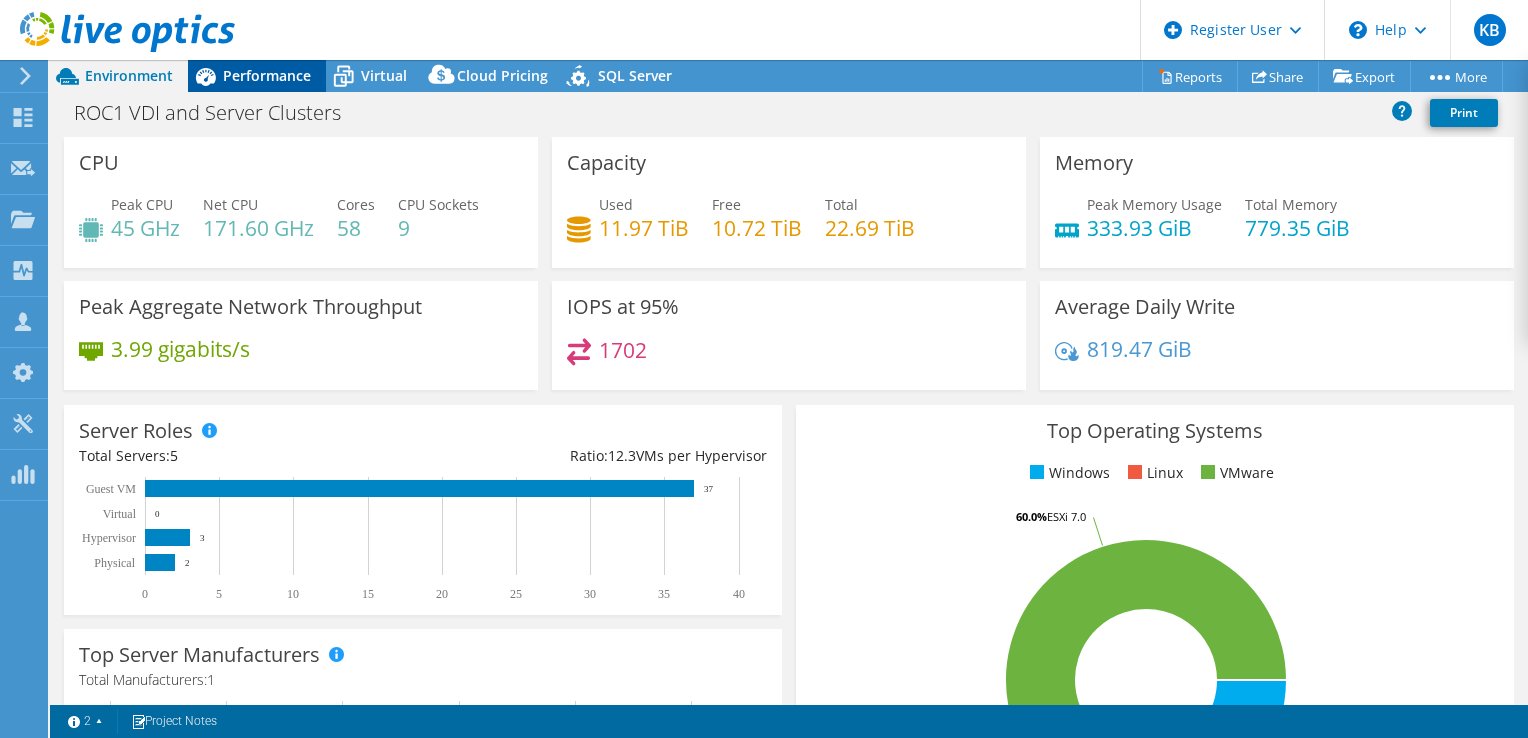 click on "Performance" at bounding box center [267, 75] 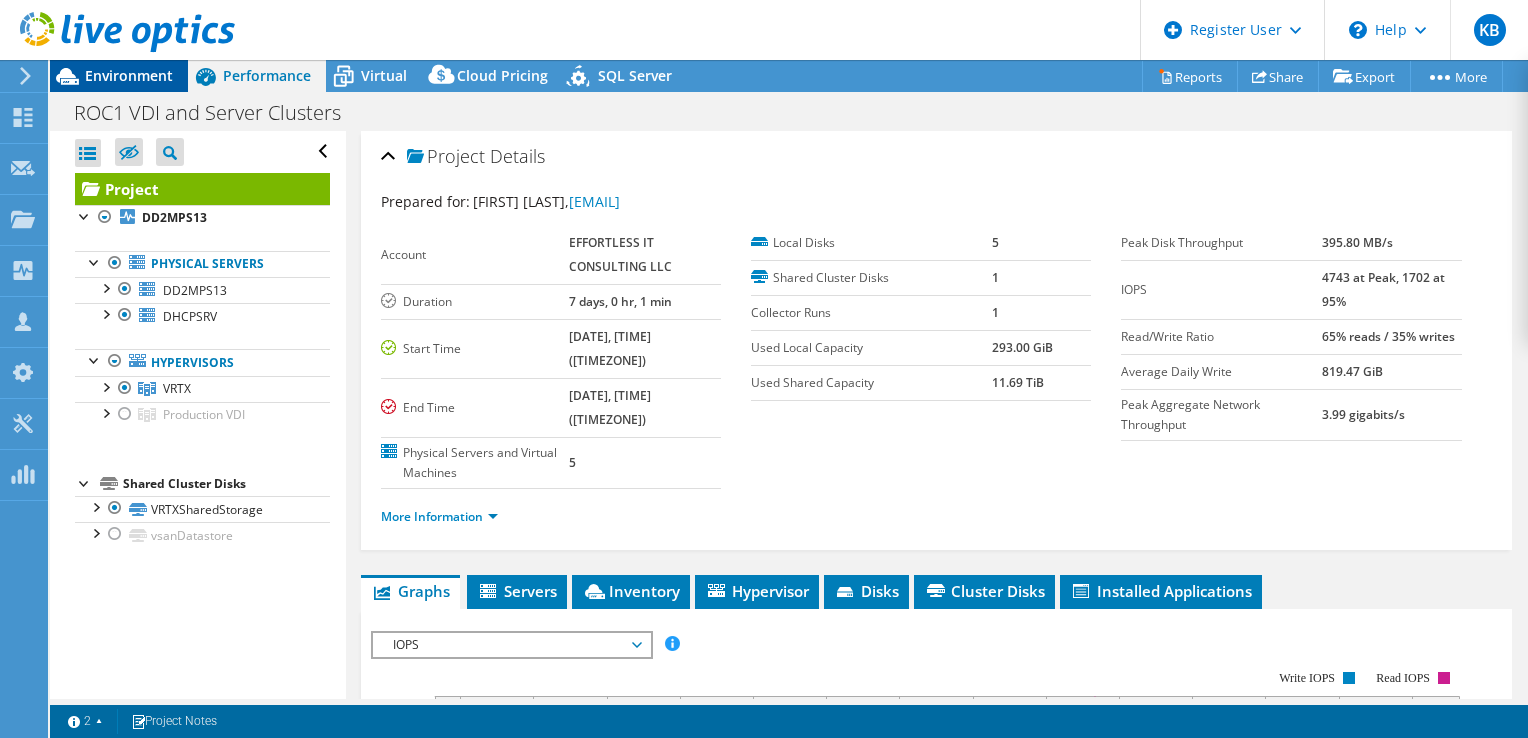 click on "Environment" at bounding box center (129, 75) 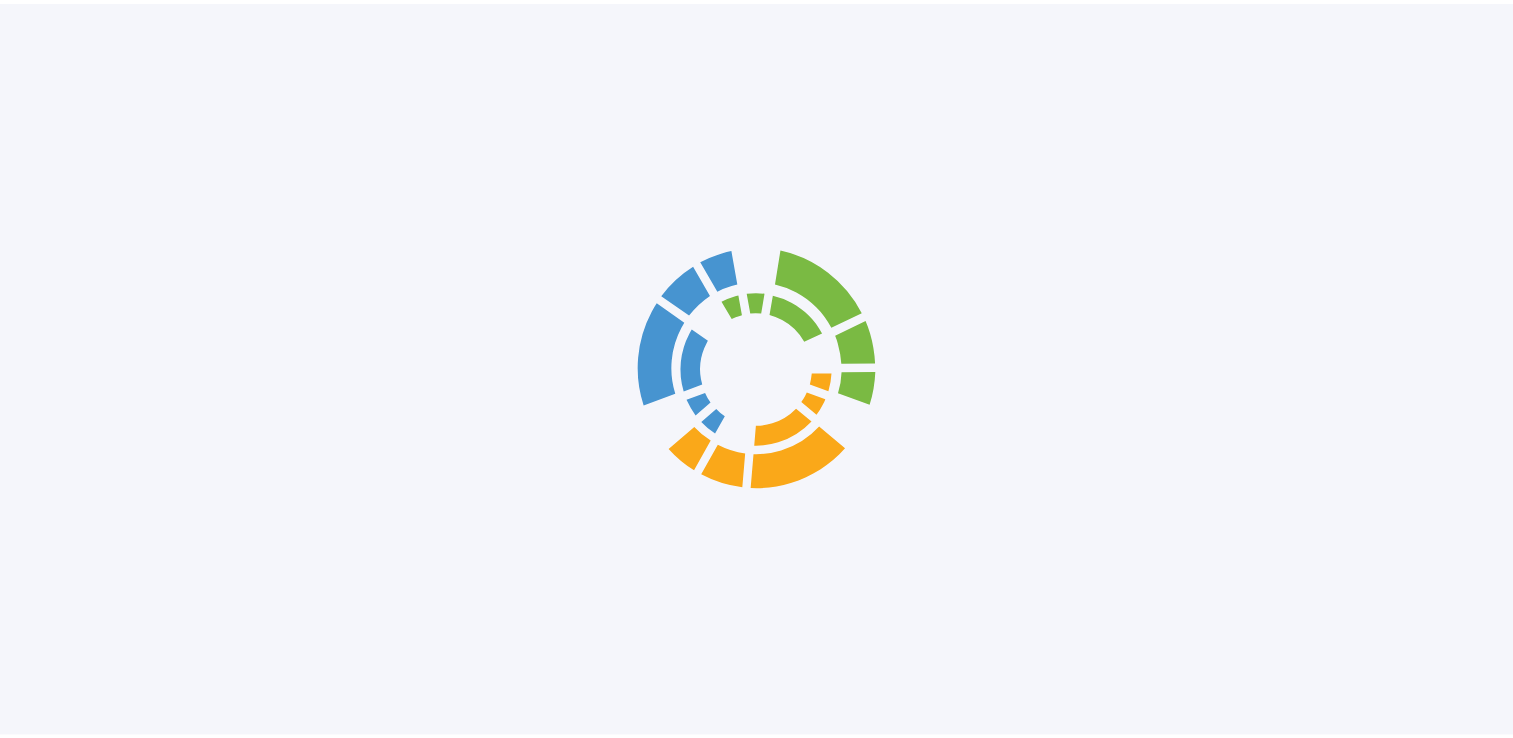 scroll, scrollTop: 0, scrollLeft: 0, axis: both 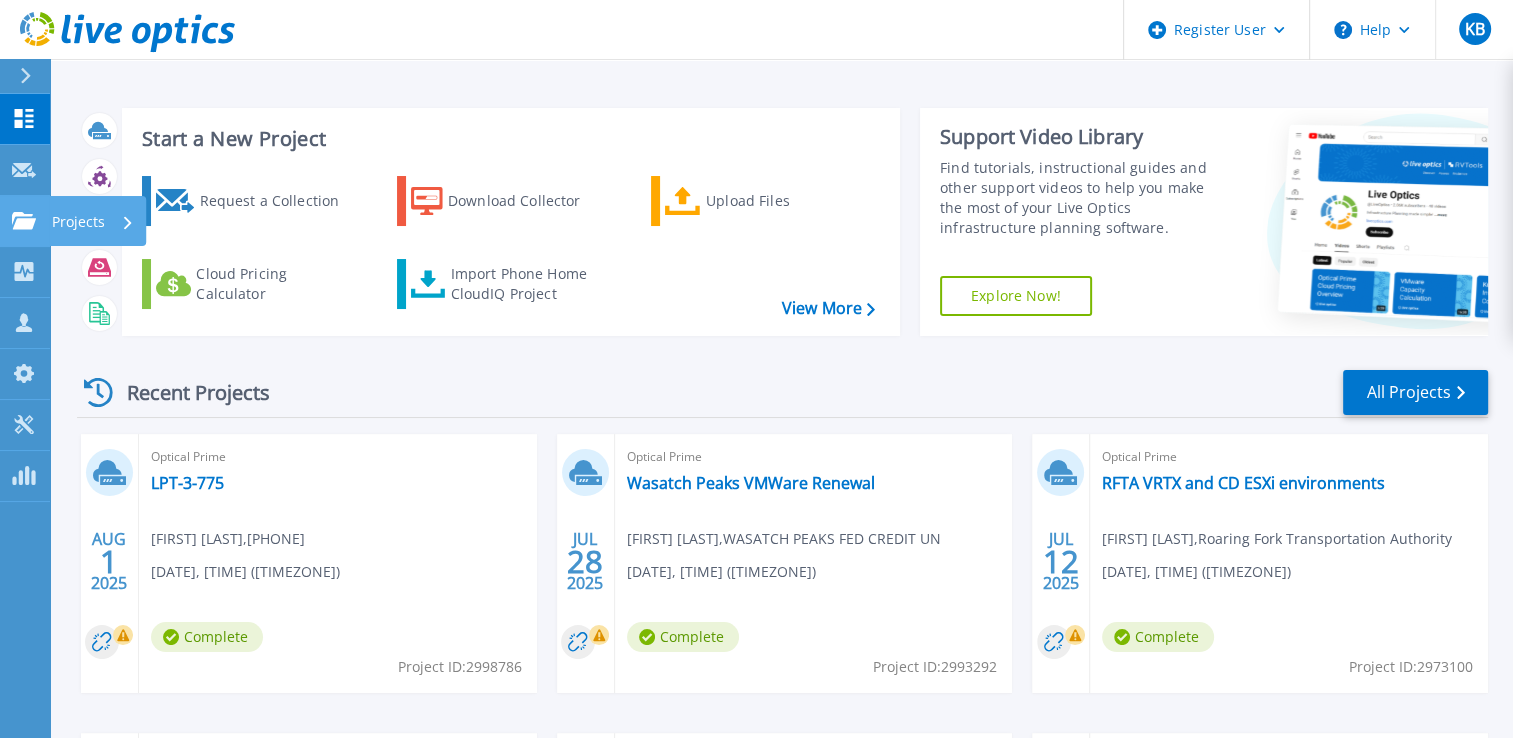 click on "Projects Projects" at bounding box center [25, 221] 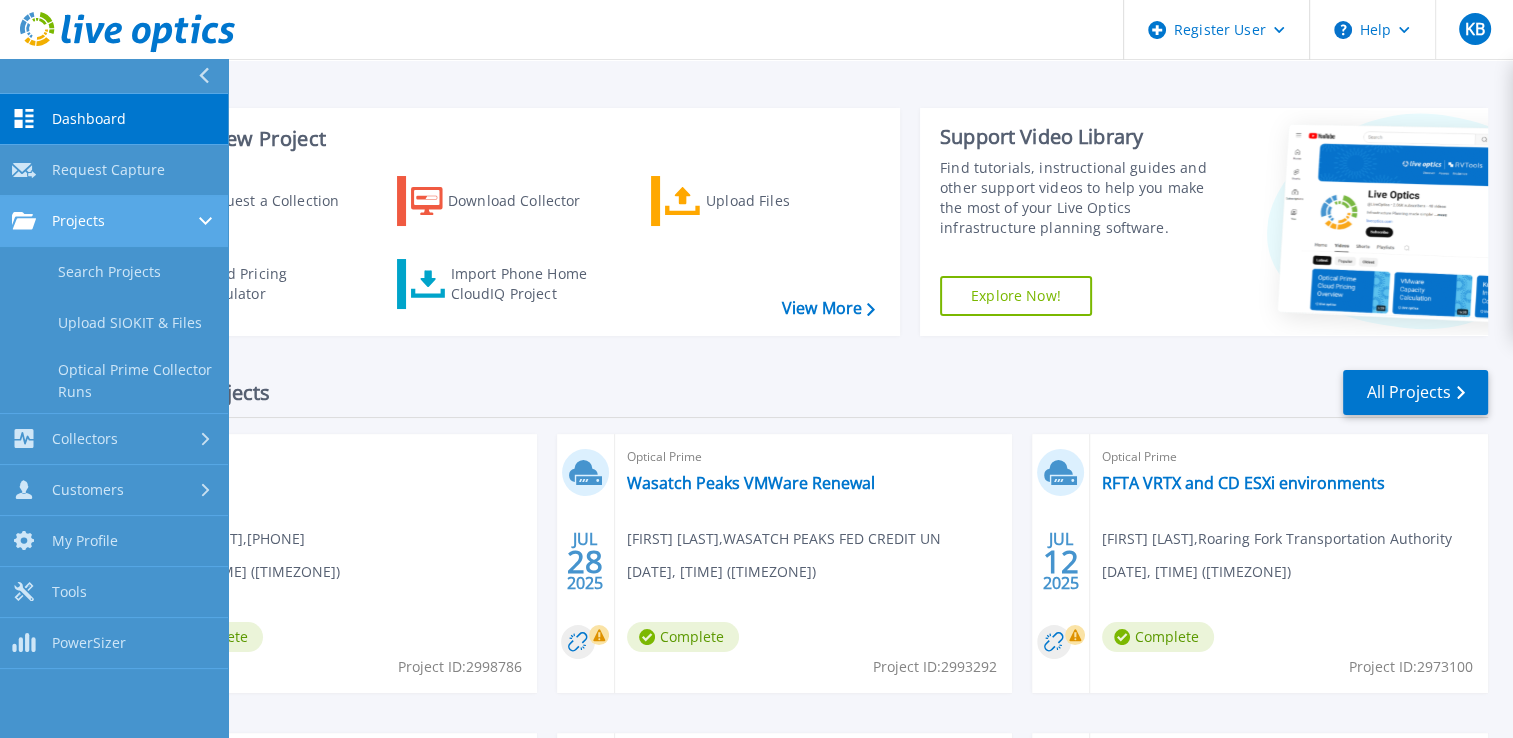 click on "Projects" at bounding box center (114, 221) 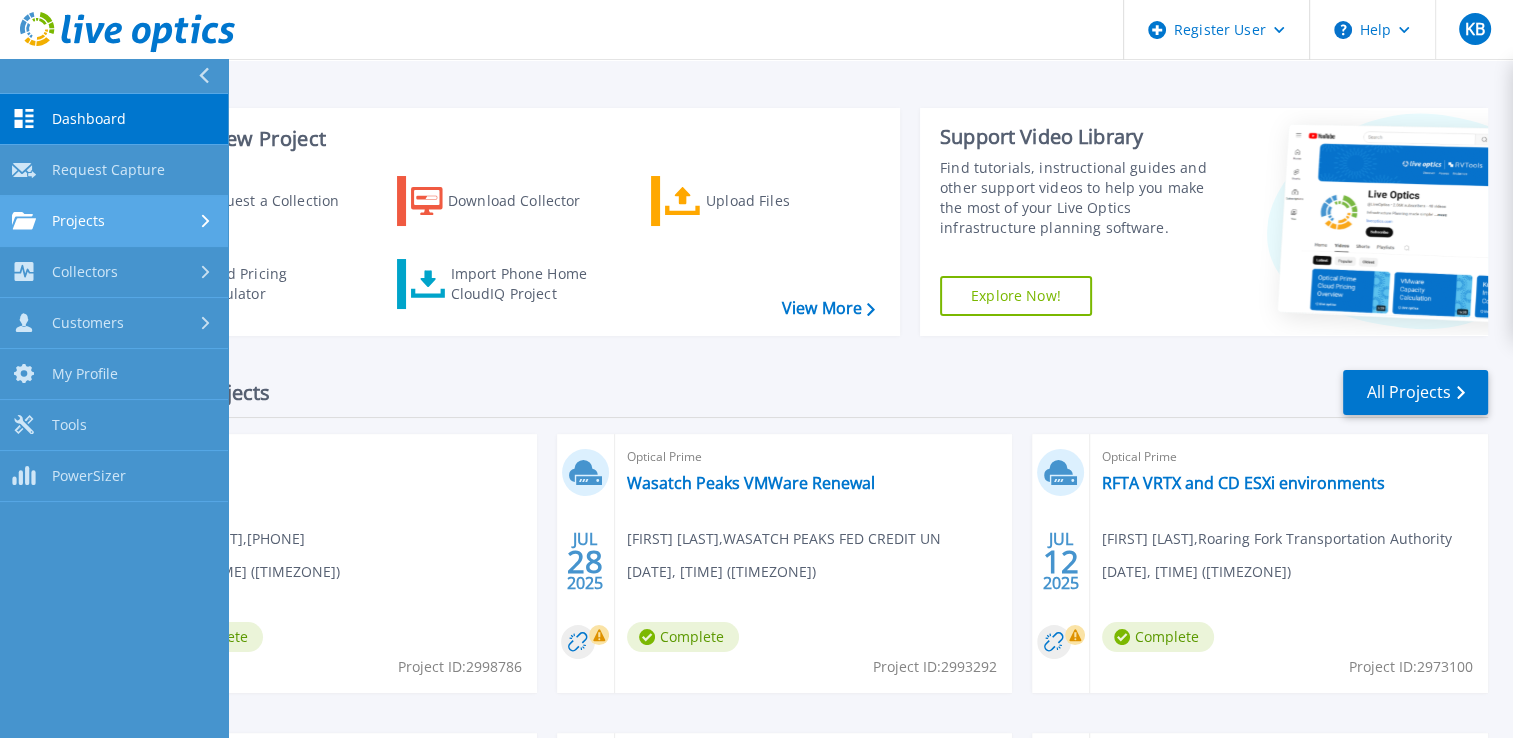 click on "Projects" at bounding box center (114, 221) 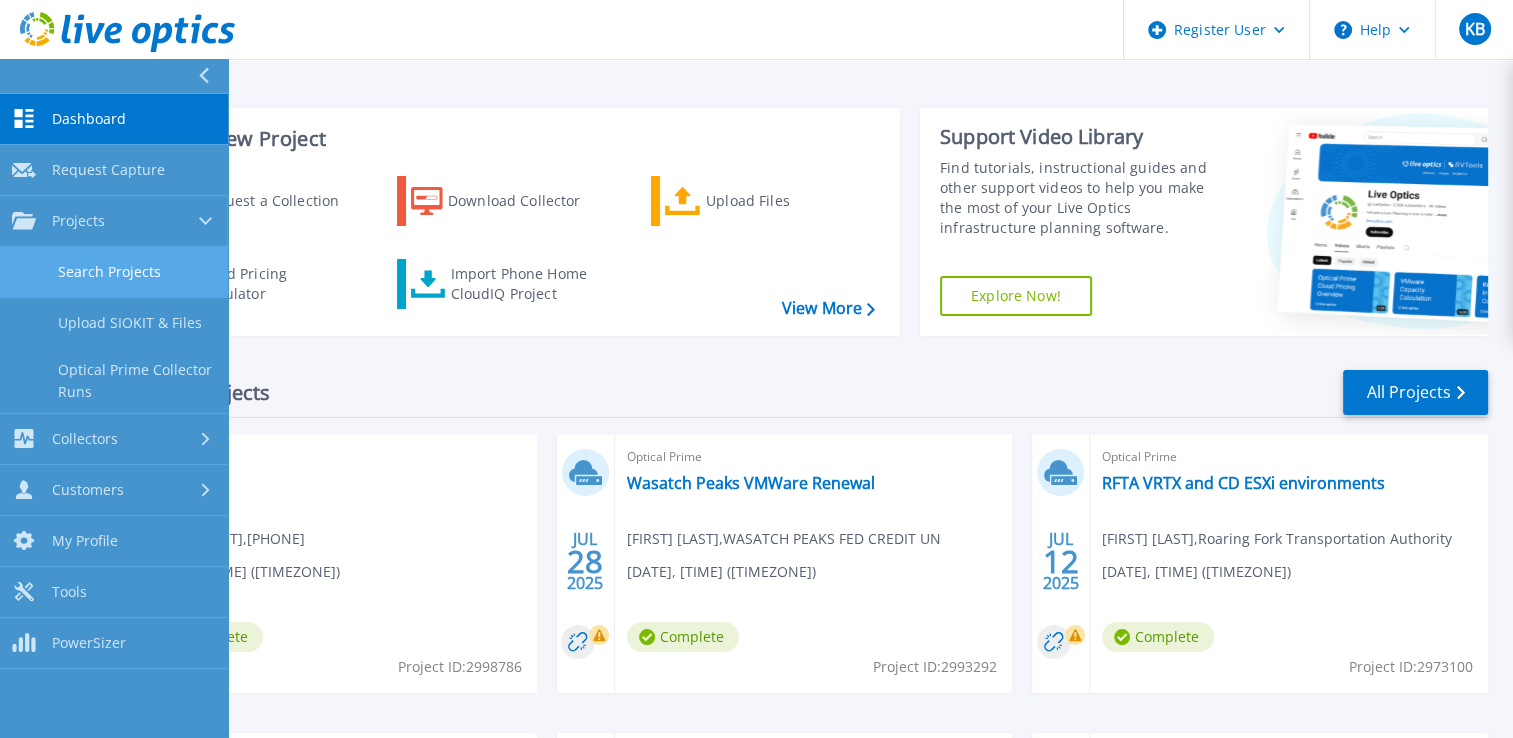 click on "Search Projects" at bounding box center [114, 272] 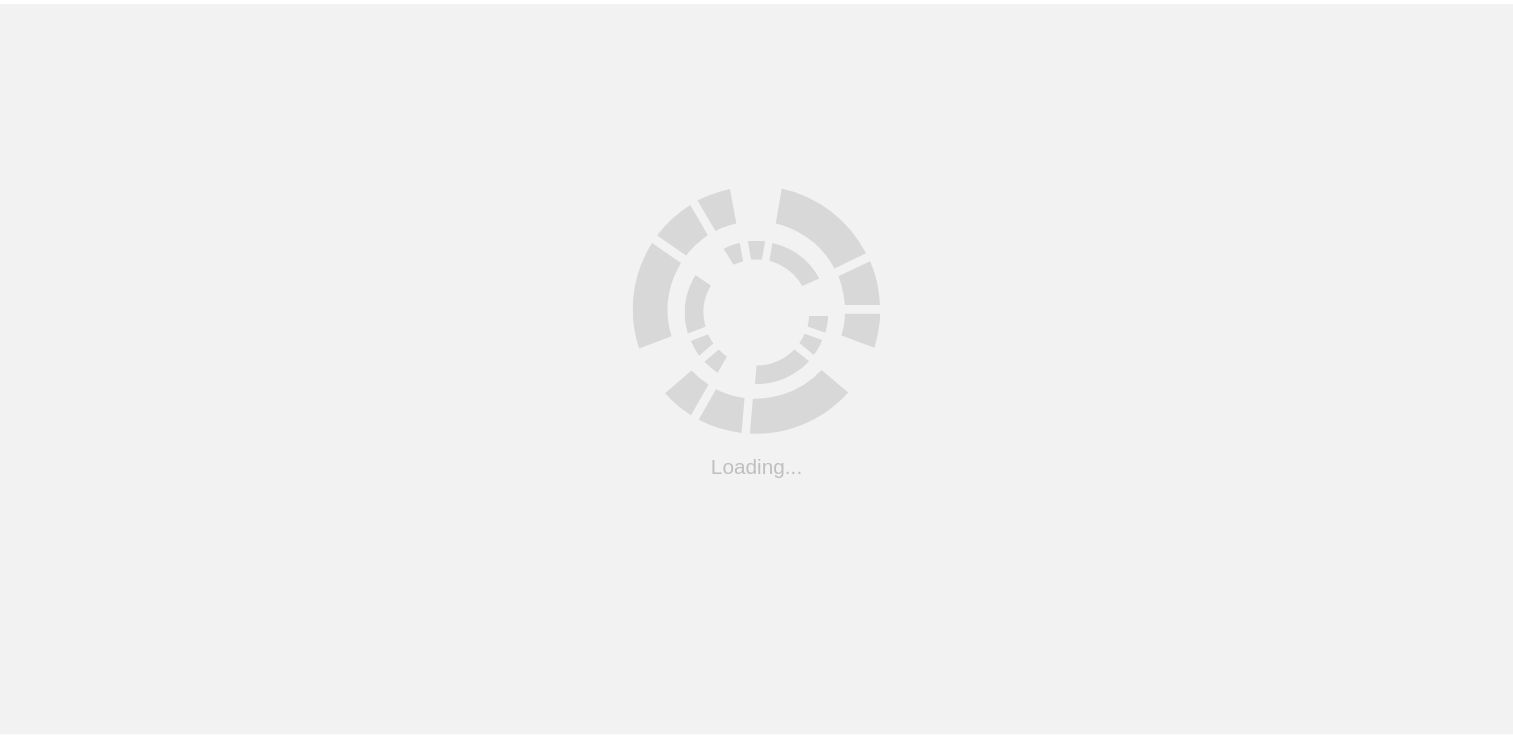 scroll, scrollTop: 0, scrollLeft: 0, axis: both 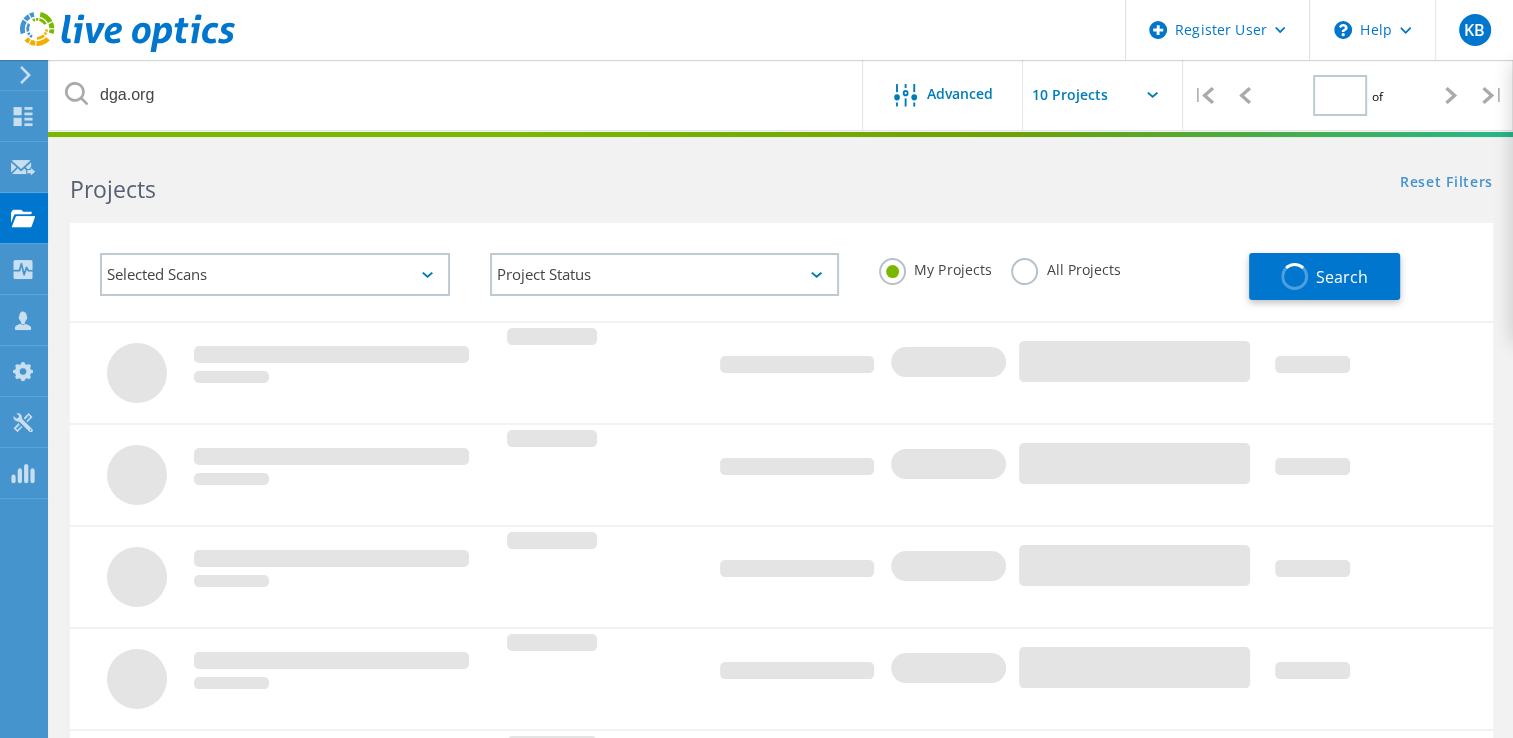 type on "1" 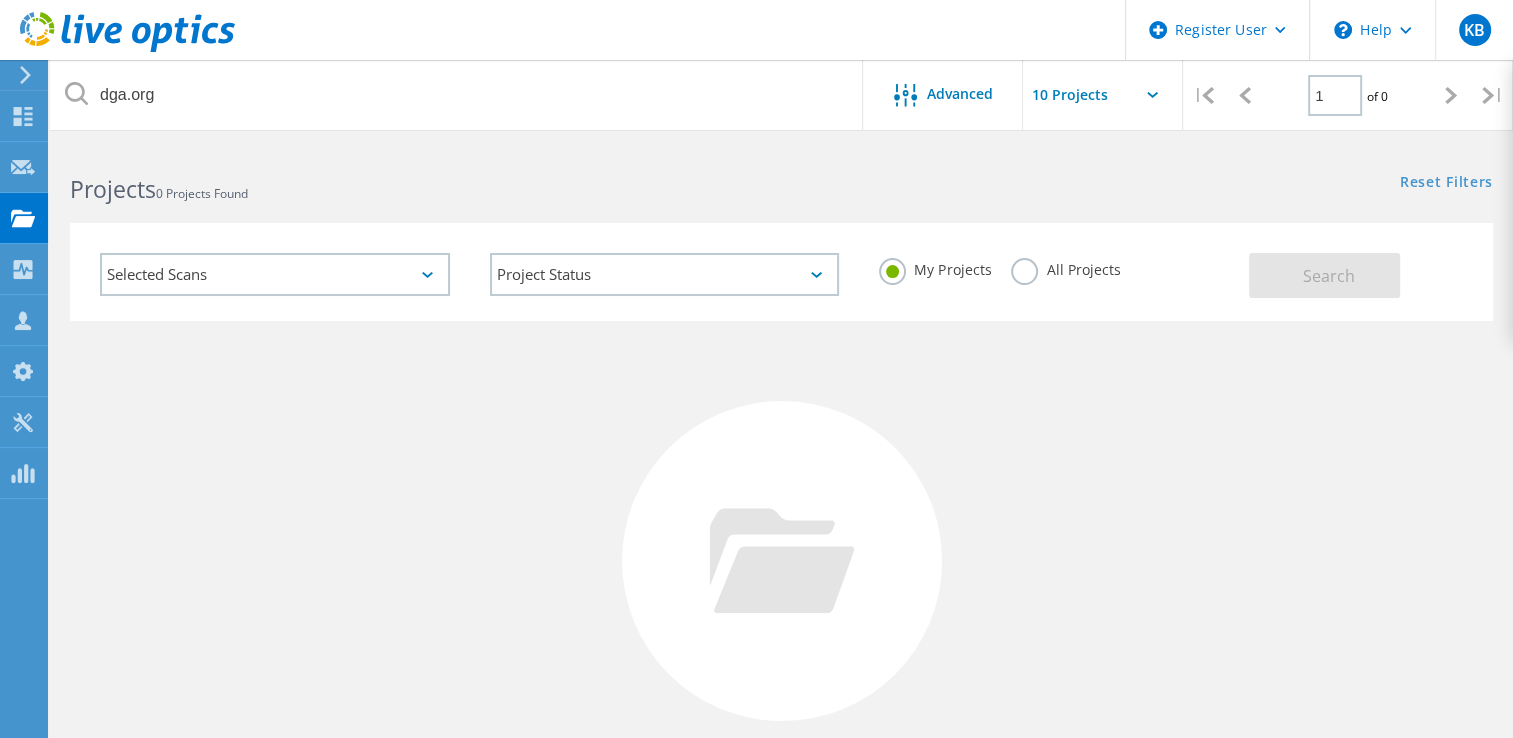 click 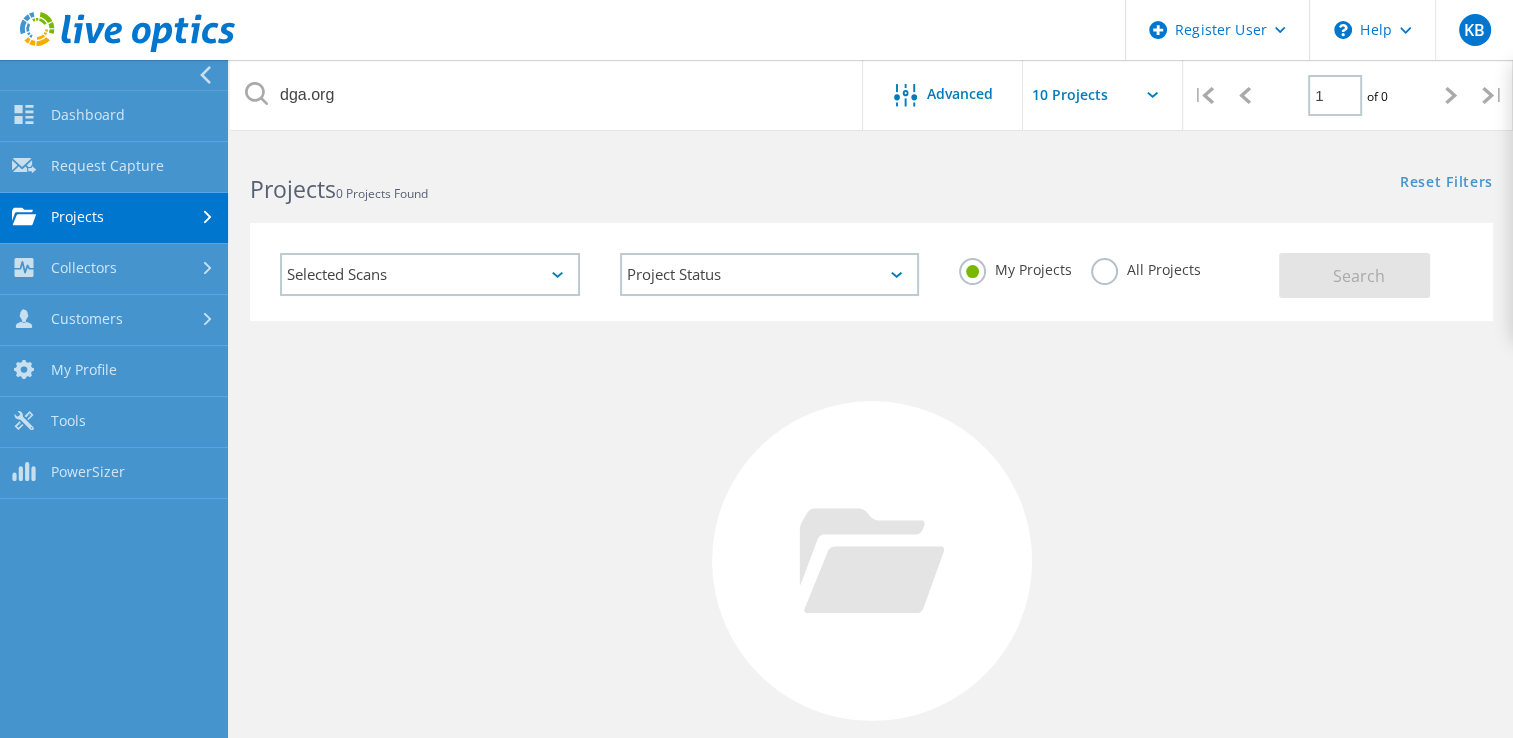 click on "Projects" at bounding box center [114, 218] 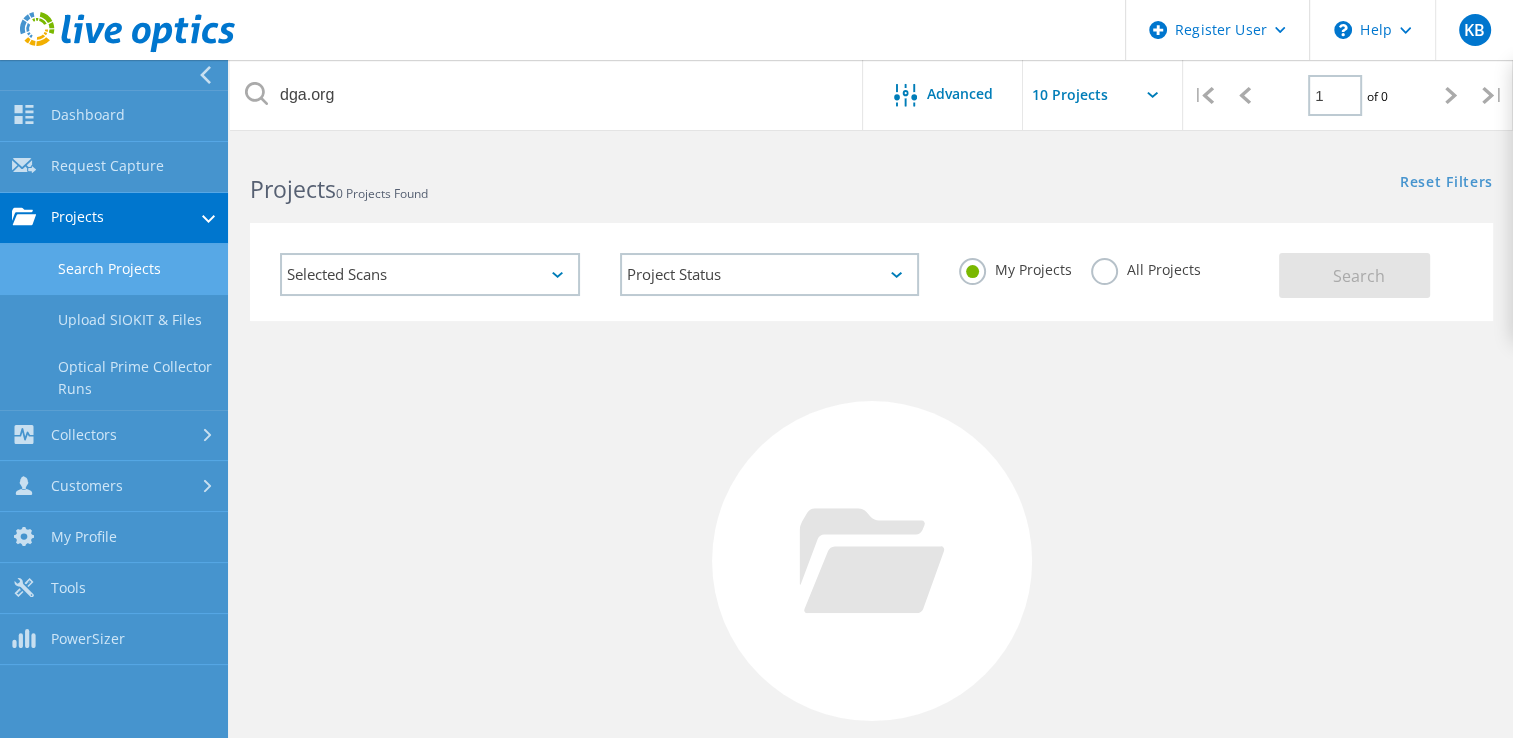click on "Search Projects" at bounding box center [114, 269] 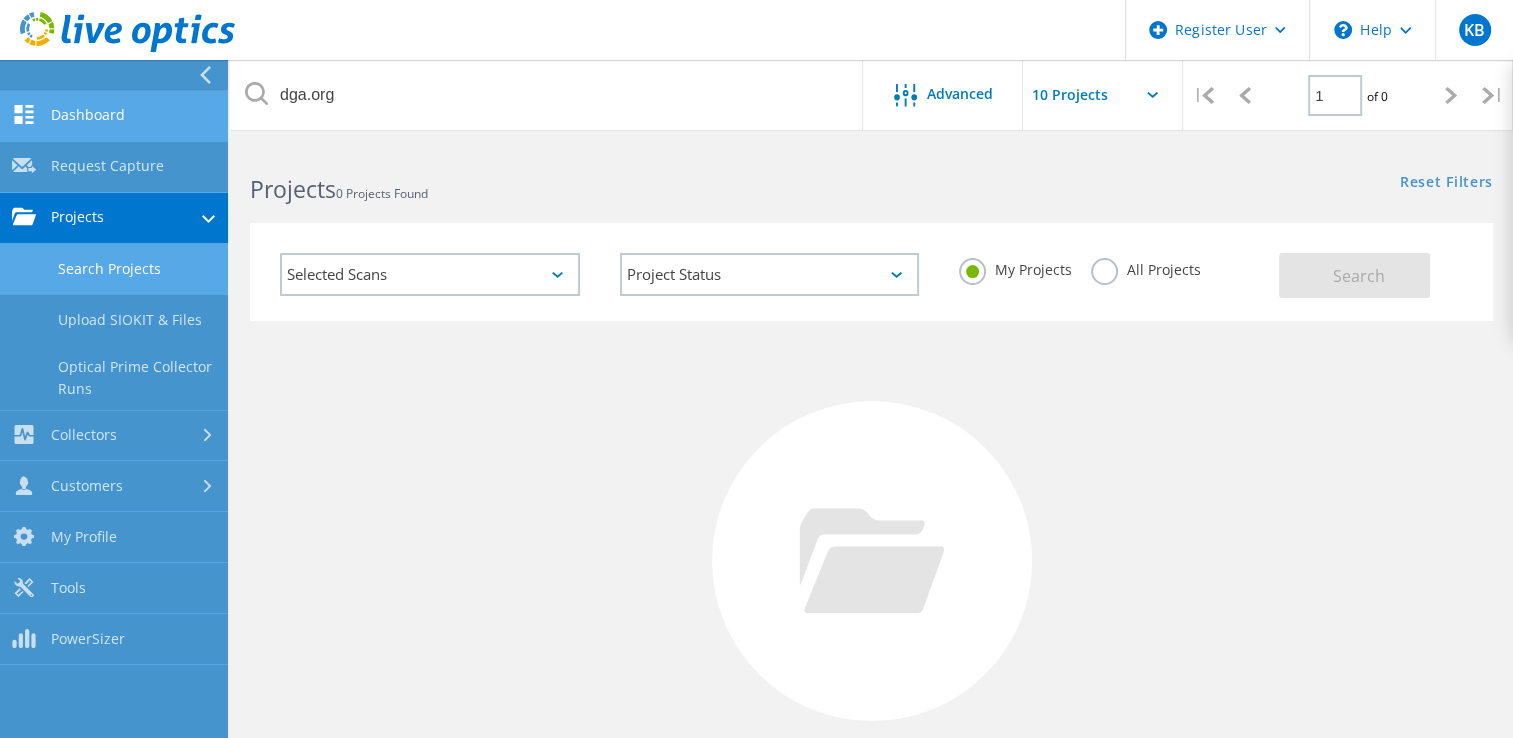 click on "Dashboard" at bounding box center (114, 116) 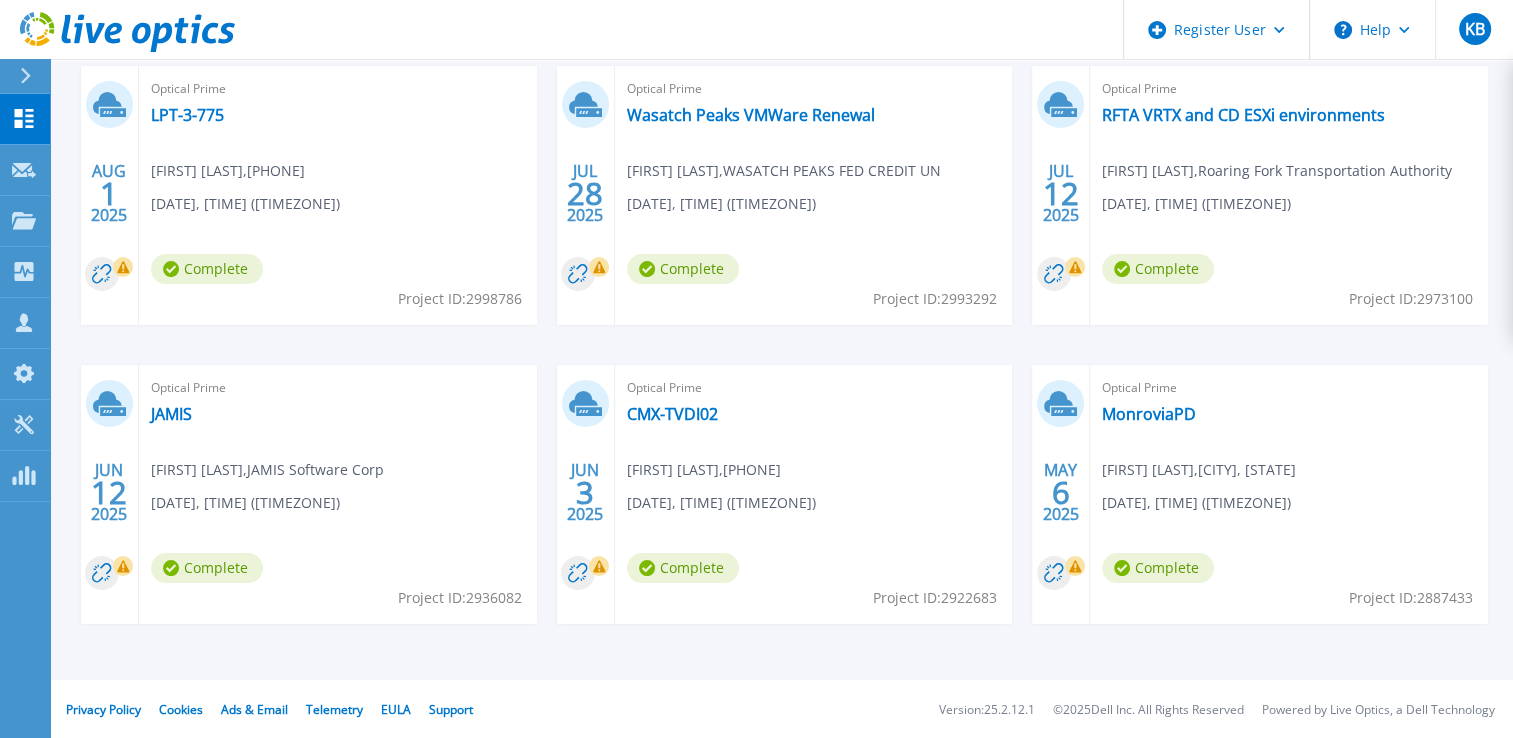 scroll, scrollTop: 369, scrollLeft: 0, axis: vertical 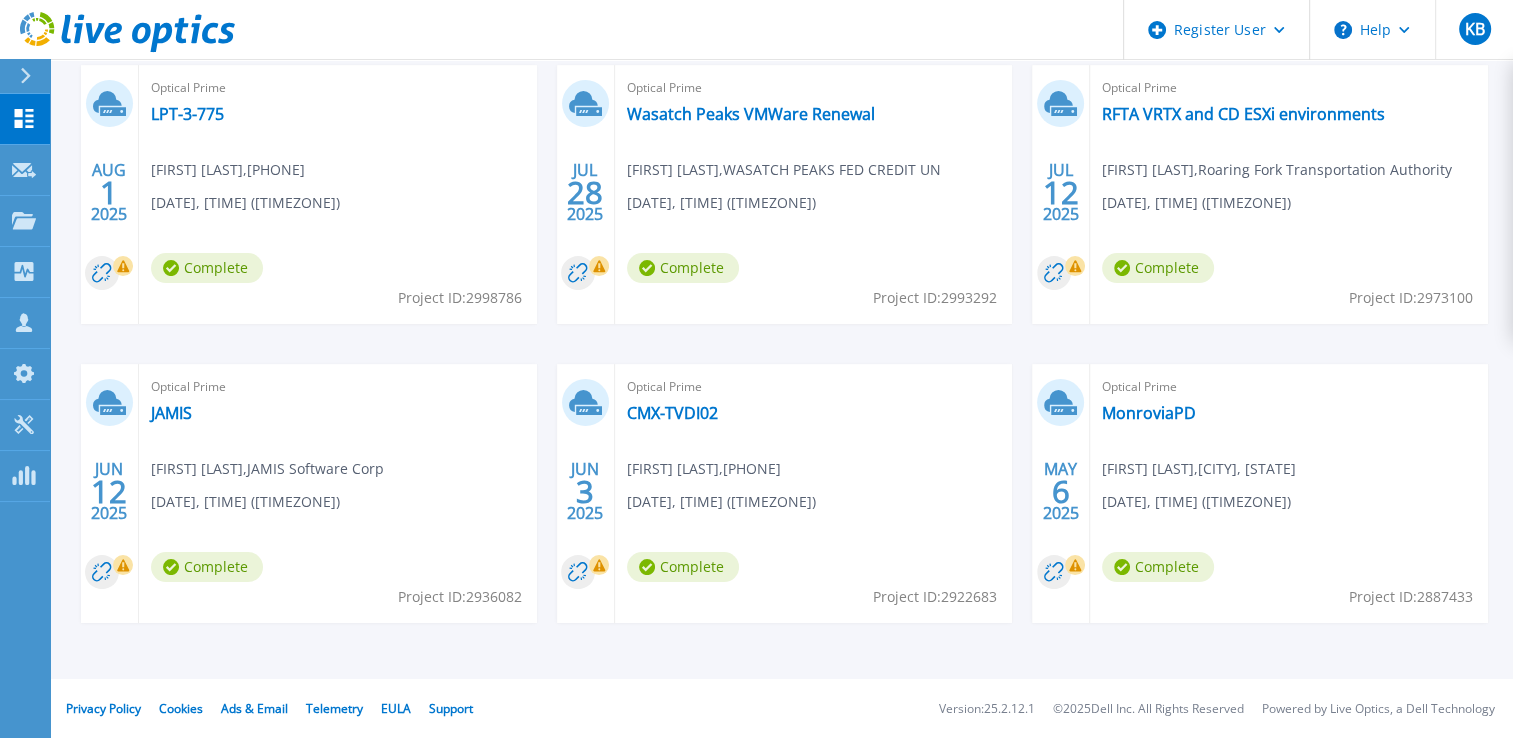 click on "Start a New Project     Request a Collection     Download Collector     Upload Files     Cloud Pricing Calculator     Import Phone Home CloudIQ Project View More  Support Video Library Find tutorials, instructional guides and other support videos to help you make the most of your Live Optics infrastructure planning software. Explore Now! Recent Projects All Projects AUG   1   2025 Optical Prime LPT-3-775 Velan P ,  2224692182 08/01/2025, 16:55 (+05:30) Complete Project ID:  2998786 JUL   28   2025 Optical Prime Wasatch Peaks VMWare Renewal JED WELLER ,  WASATCH PEAKS FED CREDIT UN 07/28/2025, 11:55 (-07:00) Complete Project ID:  2993292 JUL   12   2025 Optical Prime RFTA VRTX and CD ESXi environments Tim Madden ,  Roaring Fork Transportation Authority 07/11/2025, 18:05 (-06:00) Complete Project ID:  2973100 JUN   12   2025 Optical Prime JAMIS Carlos Hernandez ,  JAMIS Software Corp 06/12/2025, 13:01 (-06:00) Complete Project ID:  2936082 JUN   3   2025 Optical Prime CMX-TVDI02 daniel hernandez ,  3323544666" at bounding box center (781, 155) 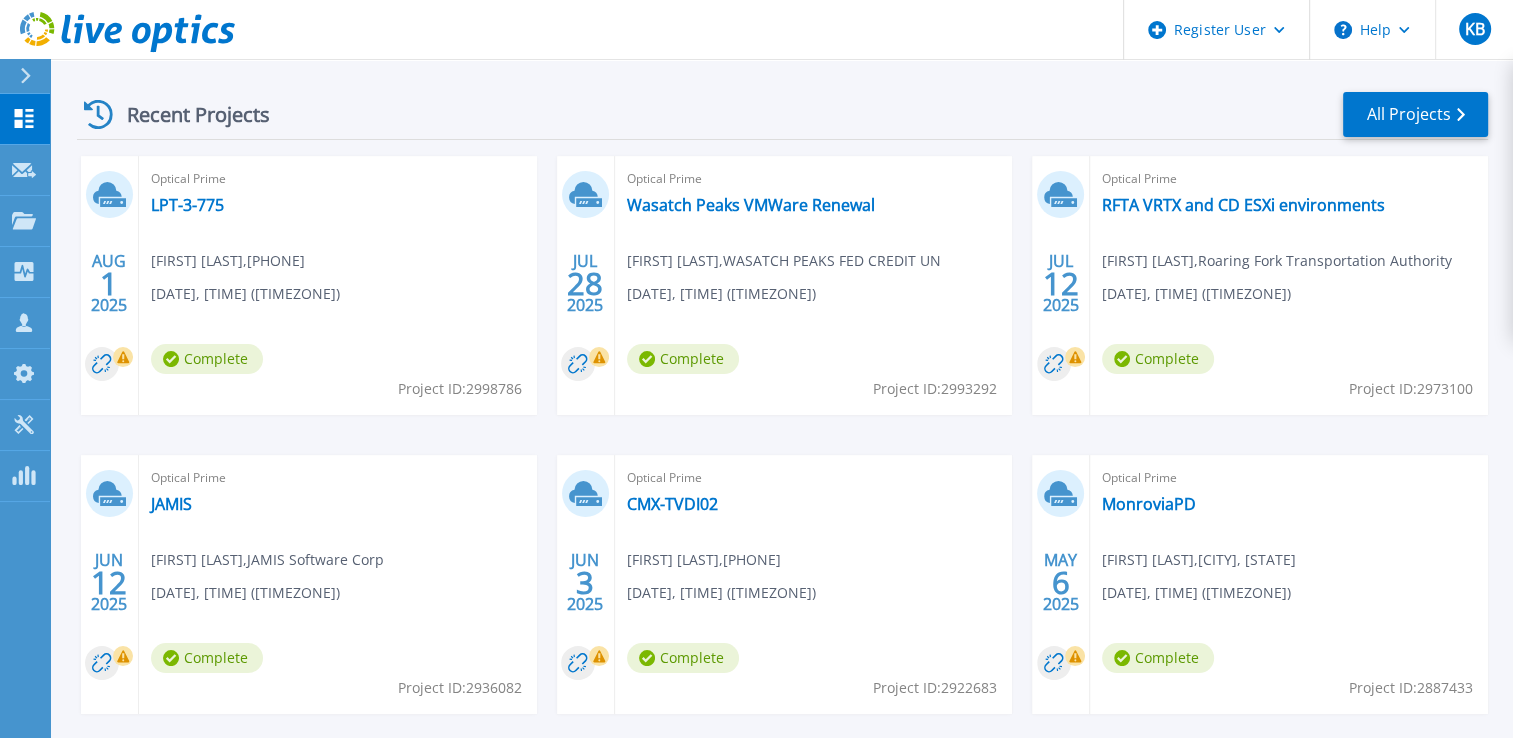 scroll, scrollTop: 280, scrollLeft: 0, axis: vertical 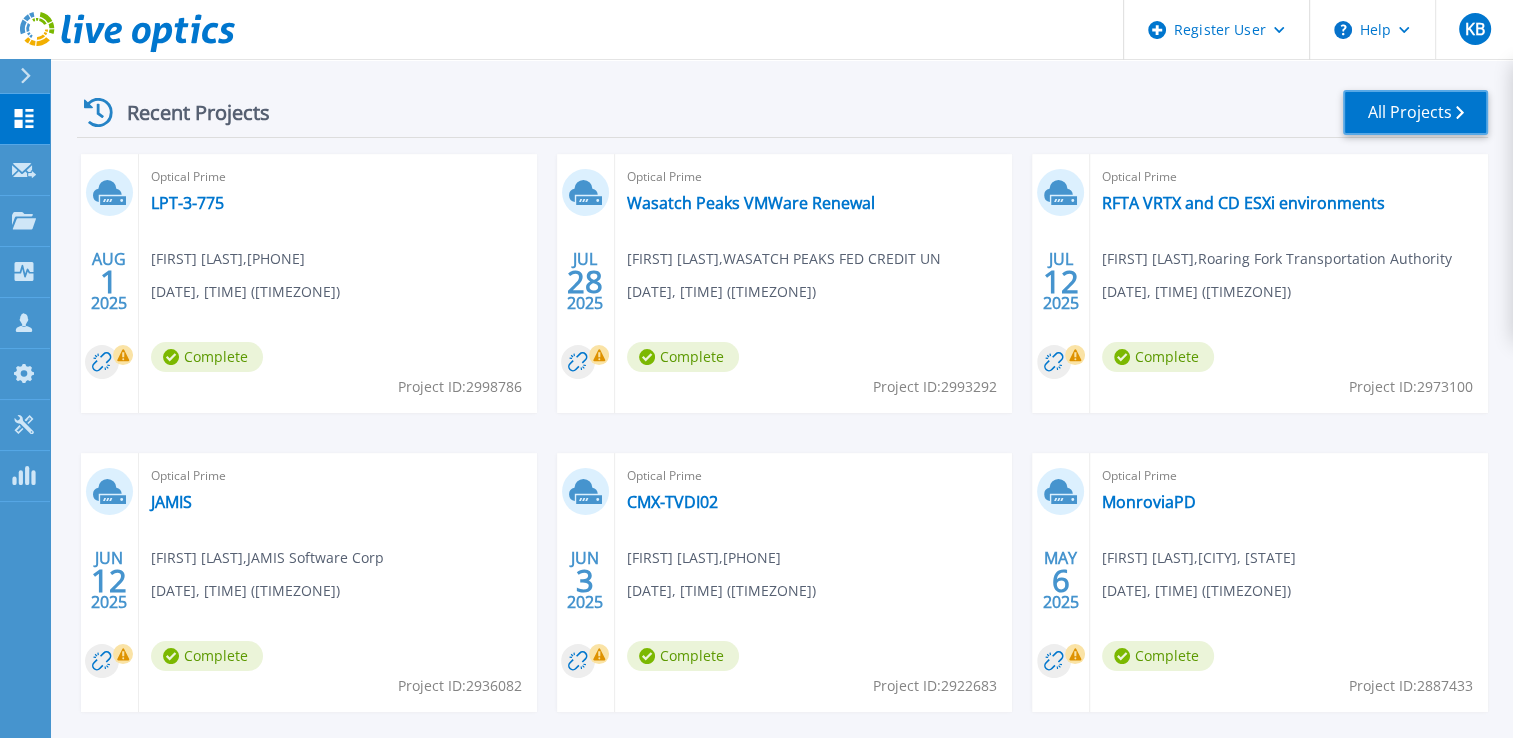 click on "All Projects" at bounding box center [1415, 112] 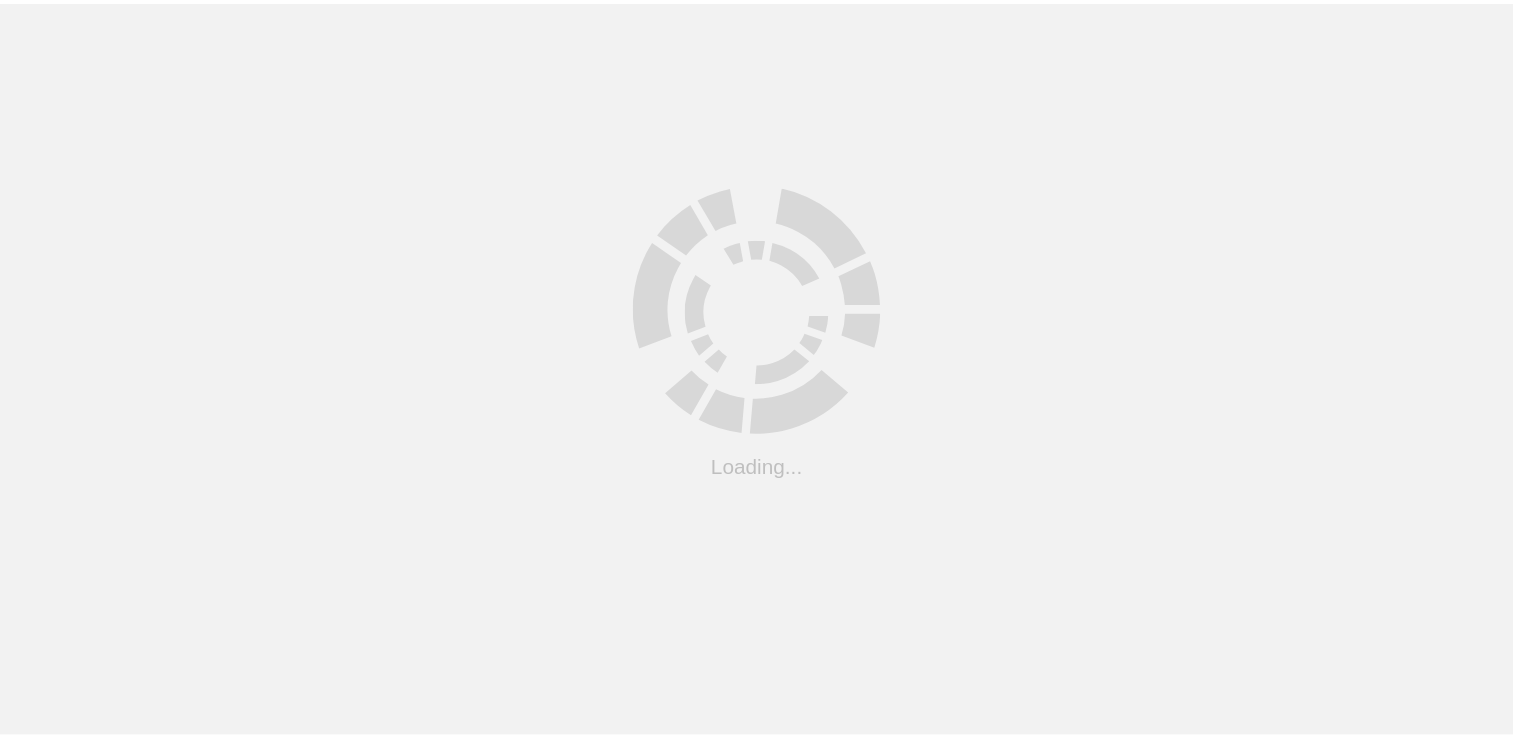 scroll, scrollTop: 0, scrollLeft: 0, axis: both 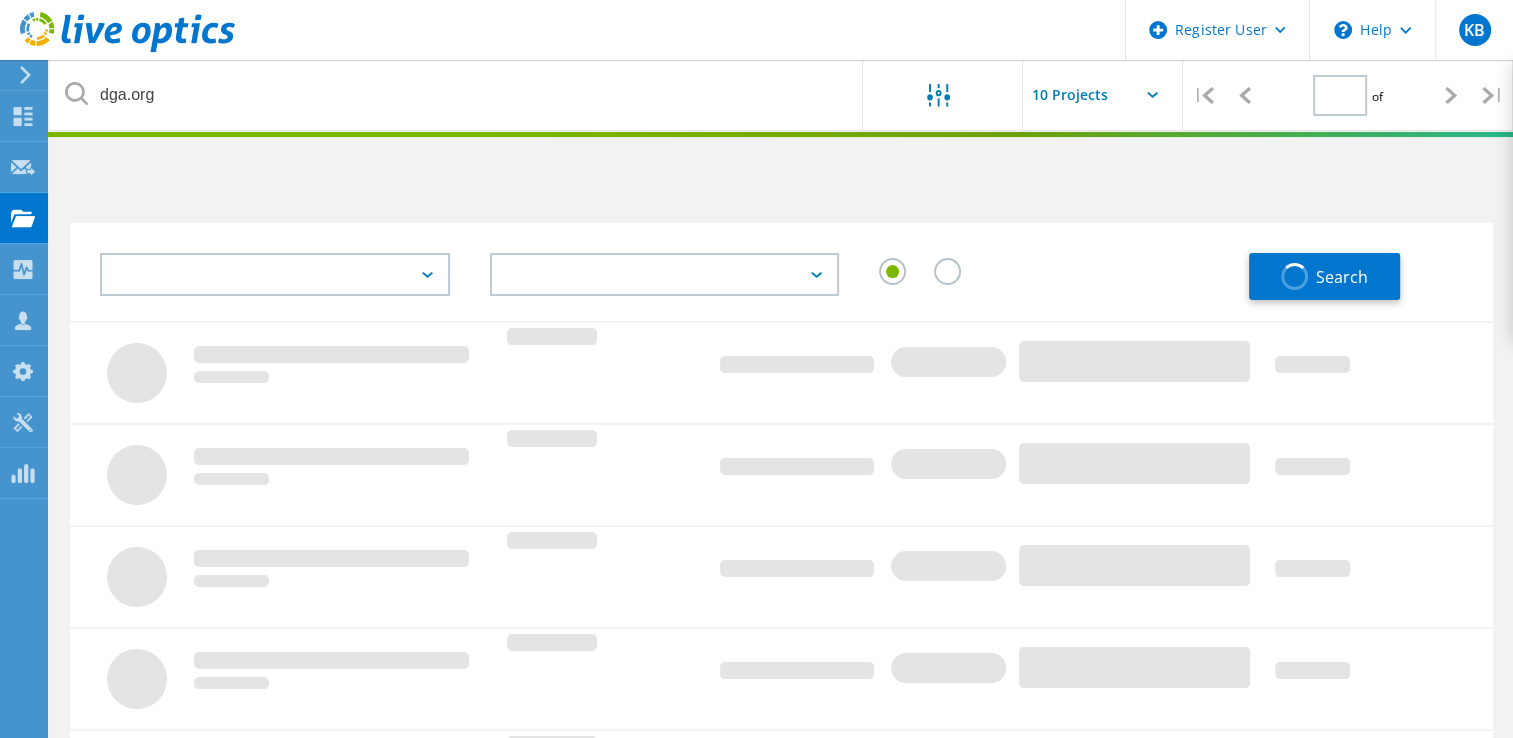 type on "1" 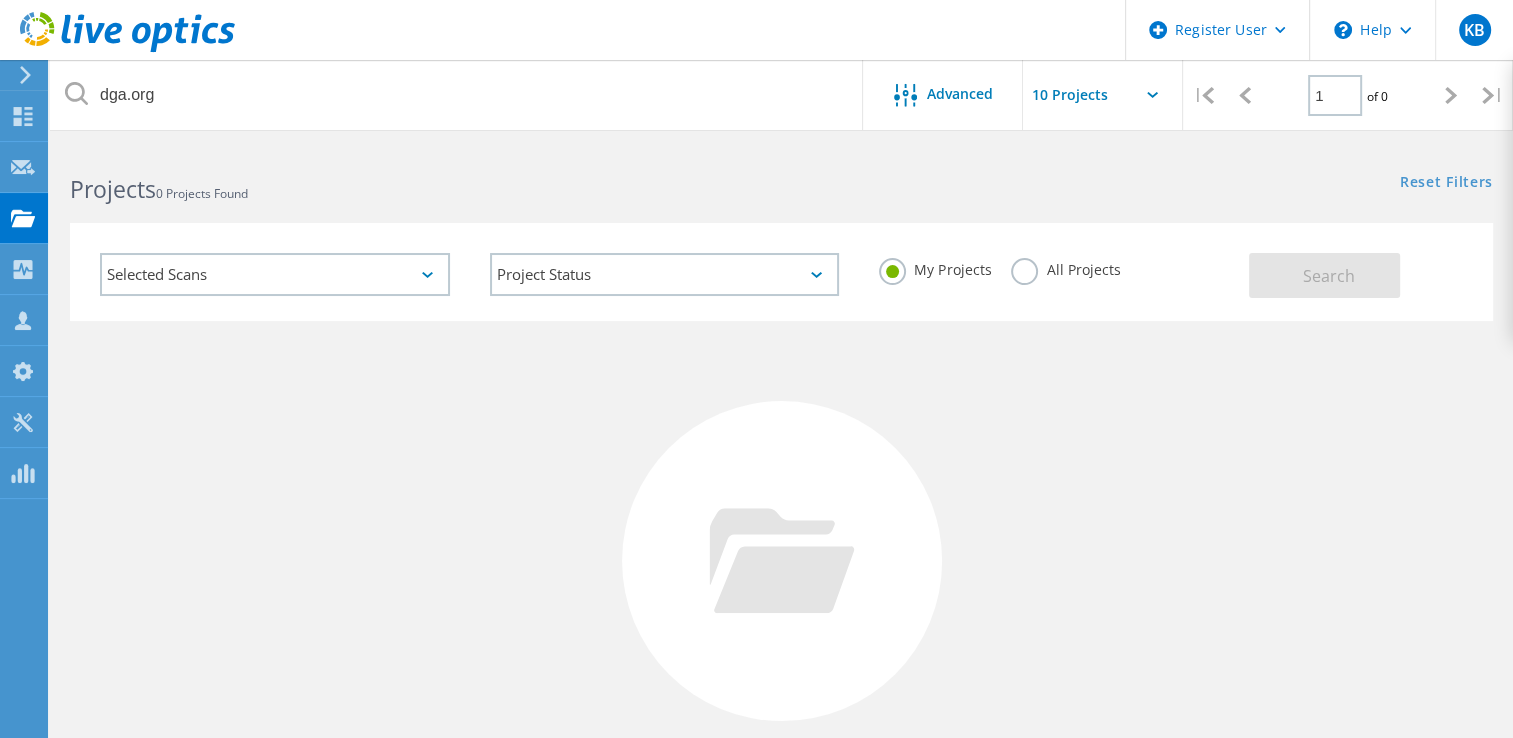 click 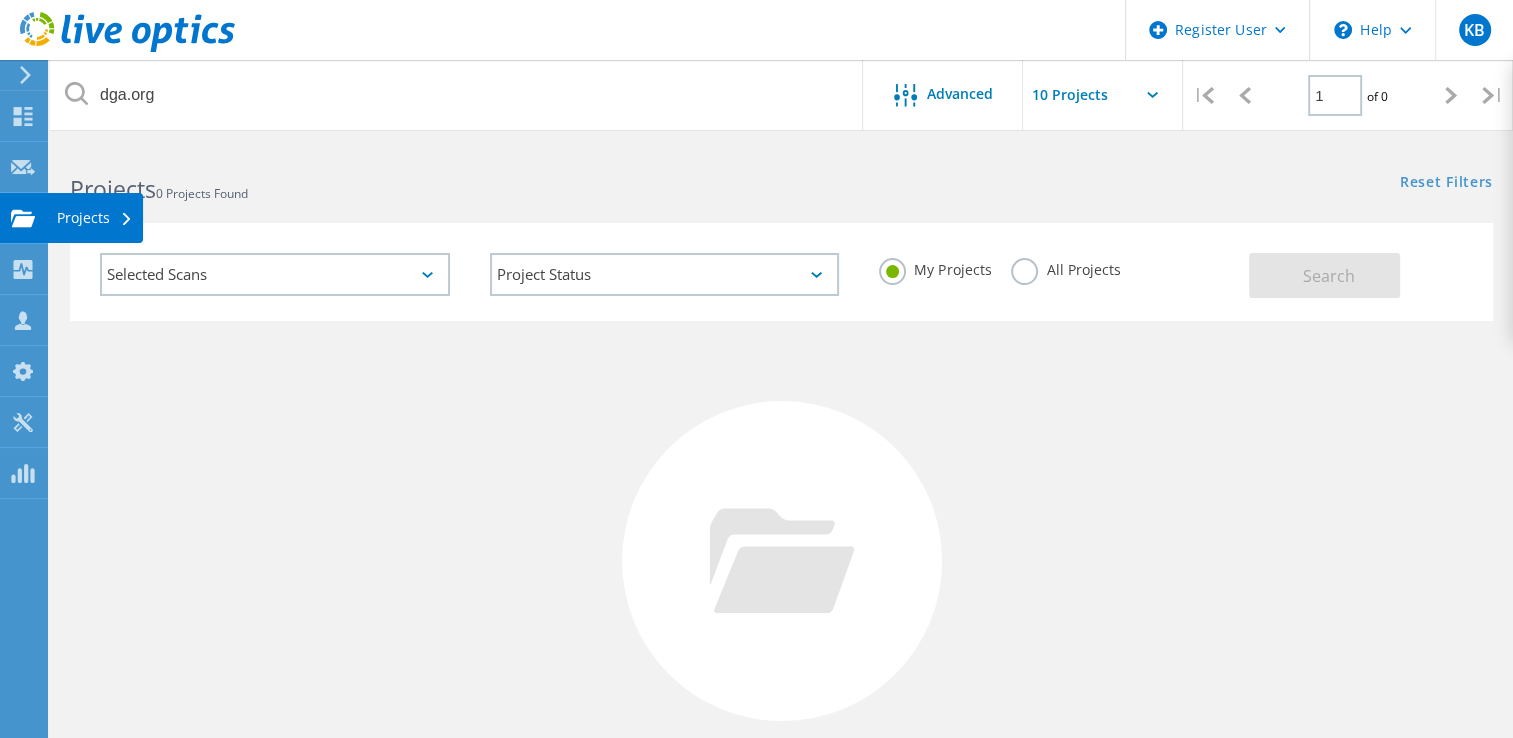 click on "Projects" at bounding box center (-66, 218) 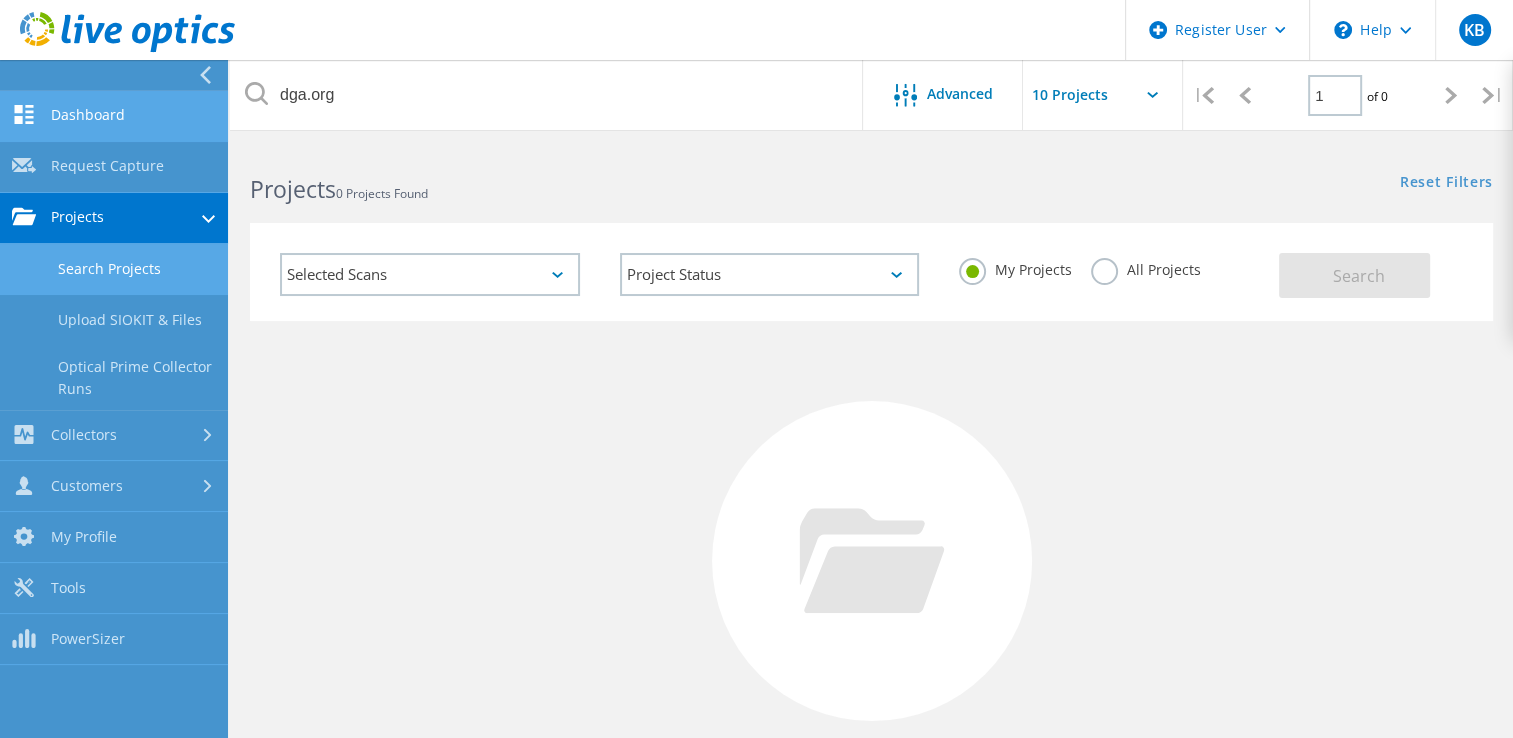 click on "Dashboard" at bounding box center [114, 116] 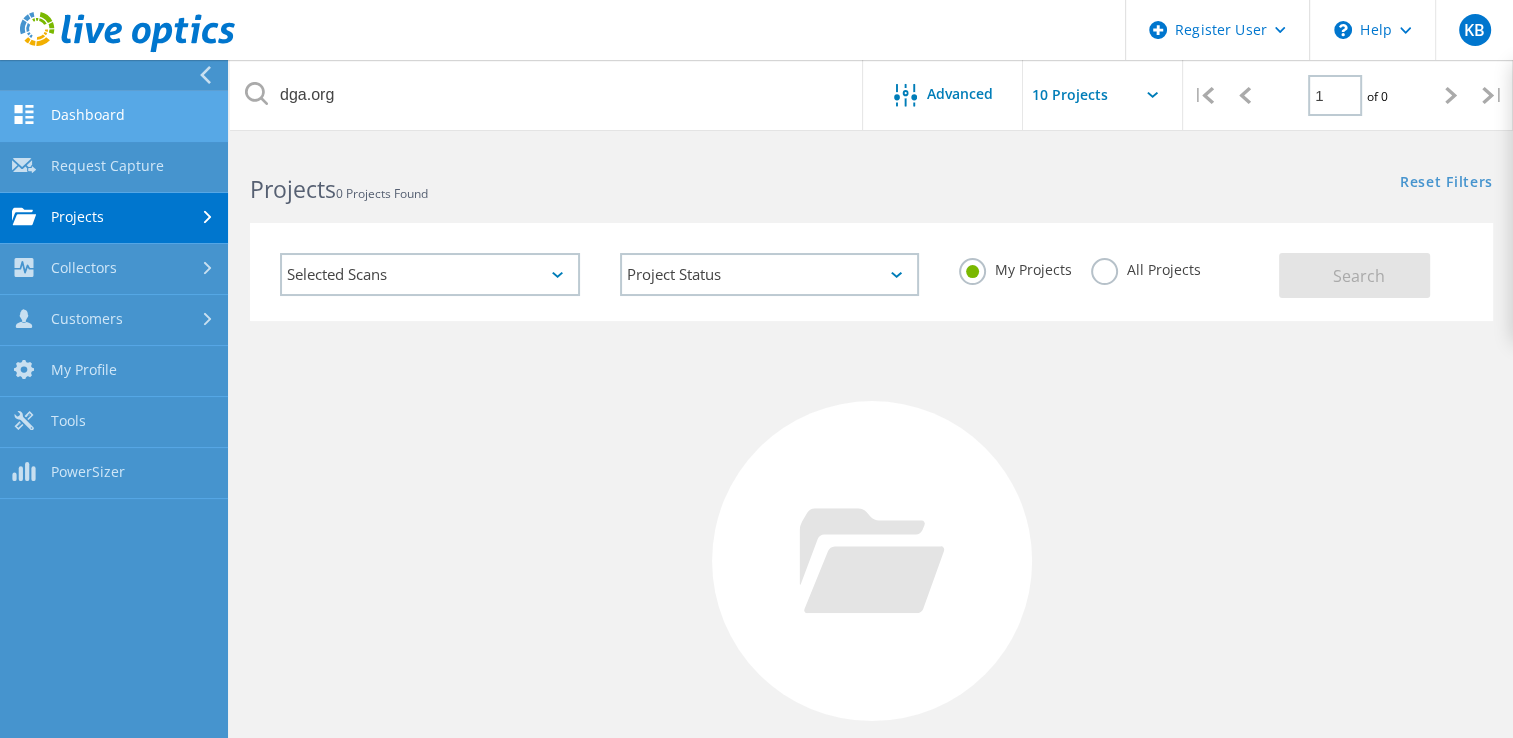 click on "Dashboard" at bounding box center [114, 116] 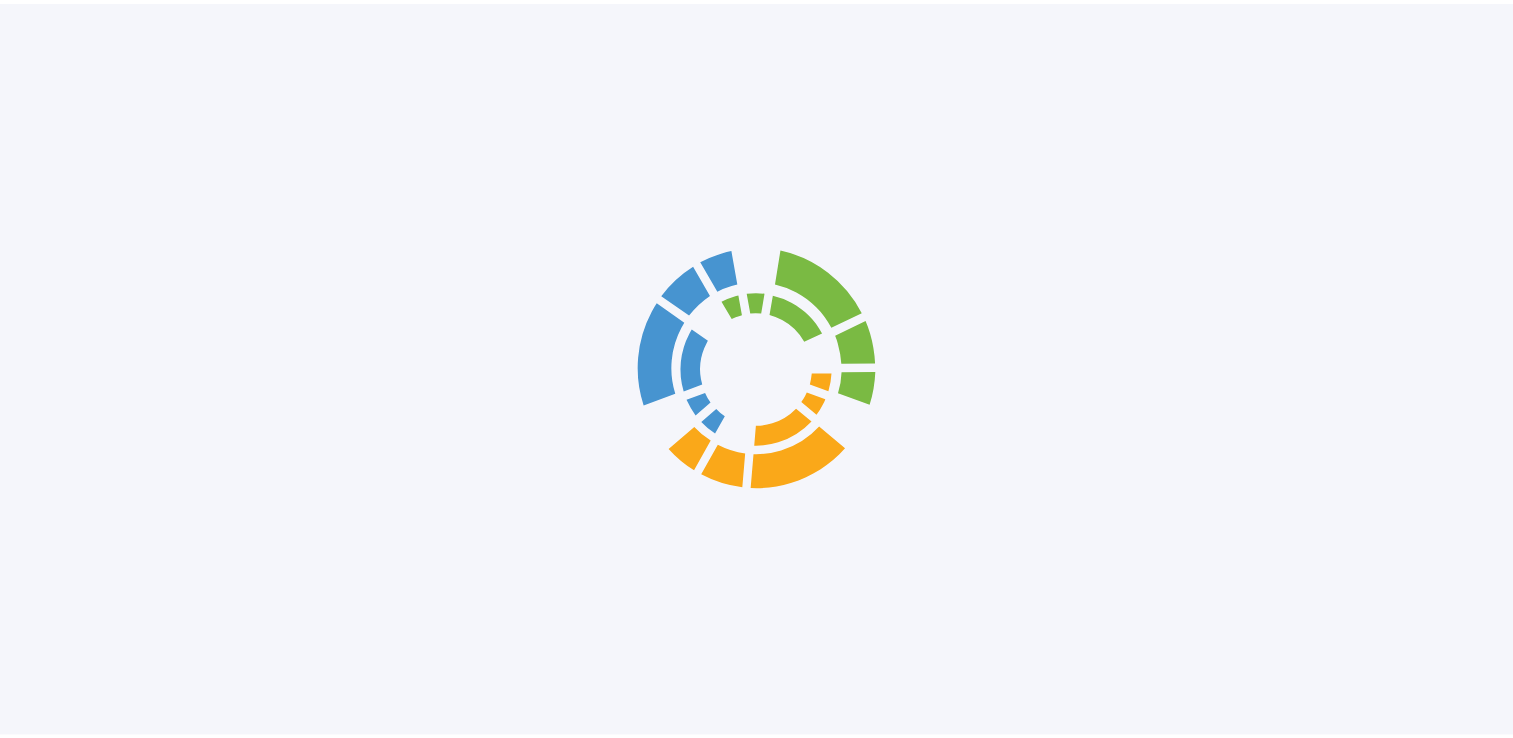 scroll, scrollTop: 0, scrollLeft: 0, axis: both 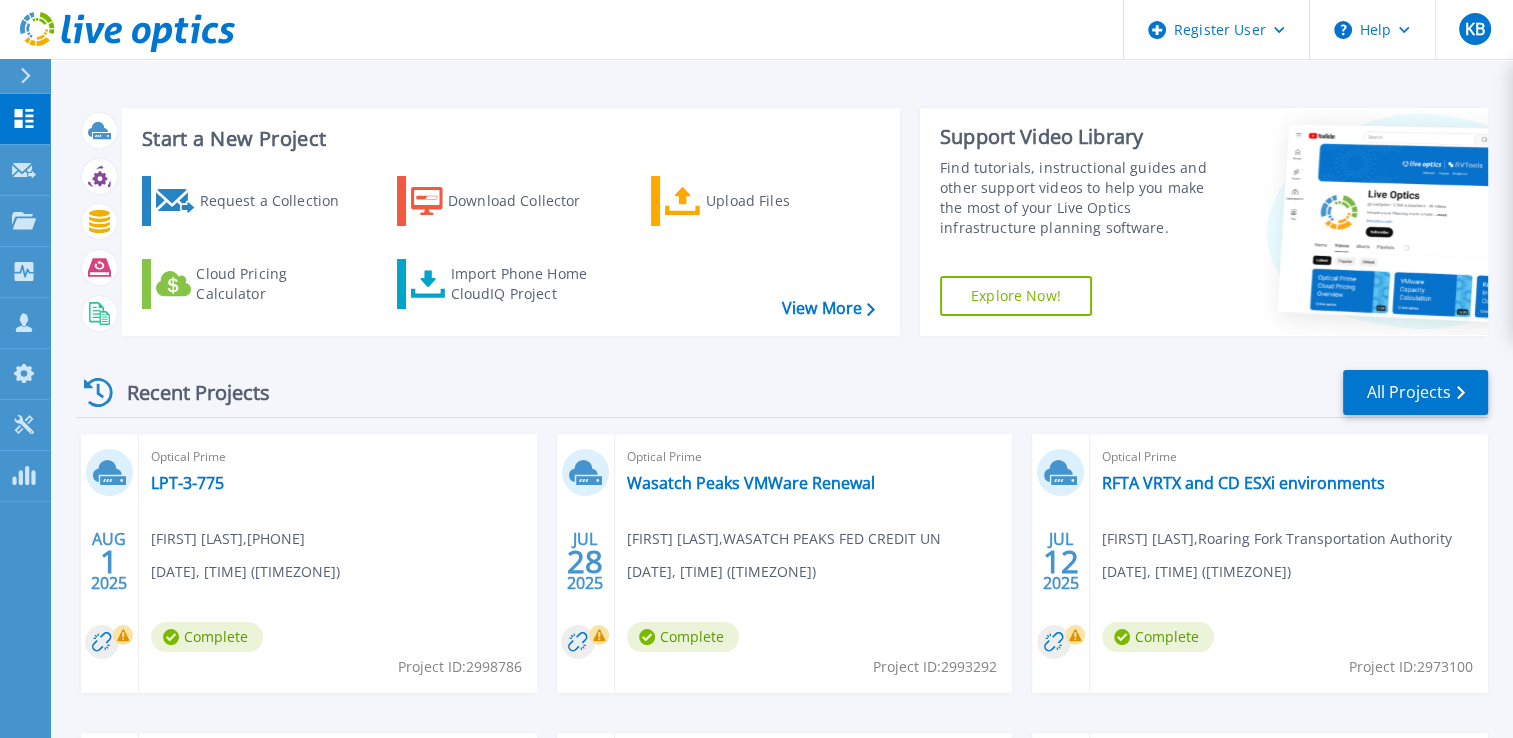click on "Recent Projects All Projects" at bounding box center (782, 393) 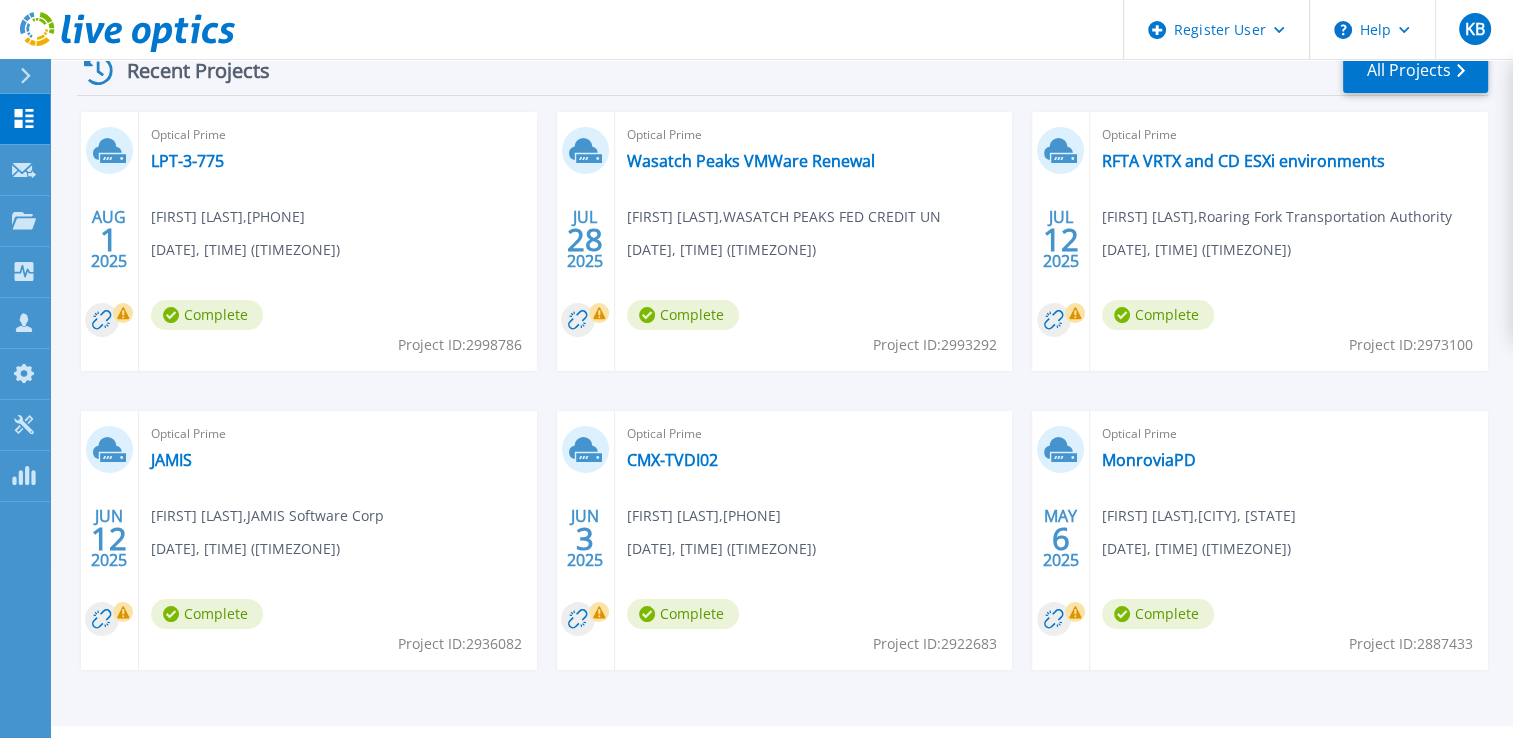 scroll, scrollTop: 347, scrollLeft: 0, axis: vertical 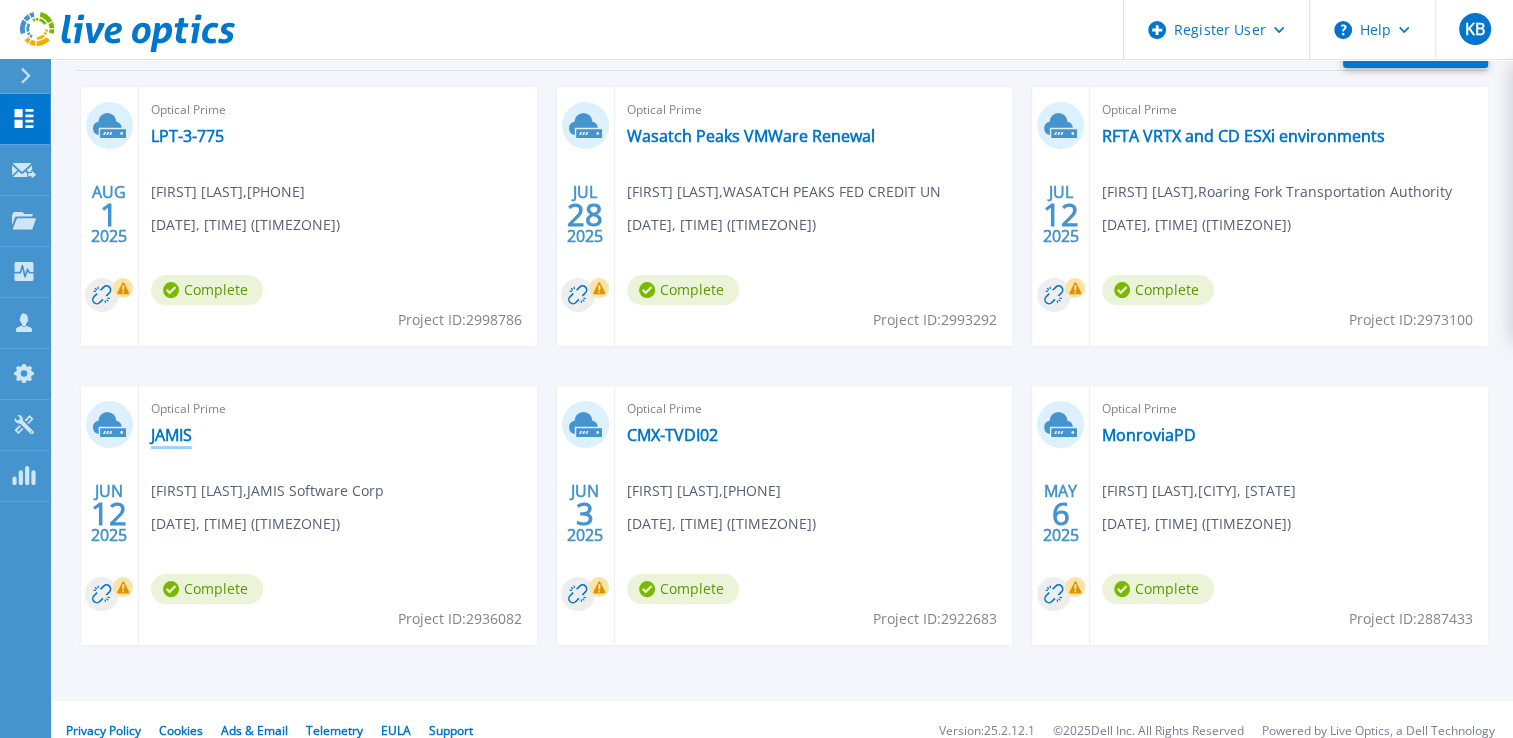 click on "JAMIS" at bounding box center [171, 435] 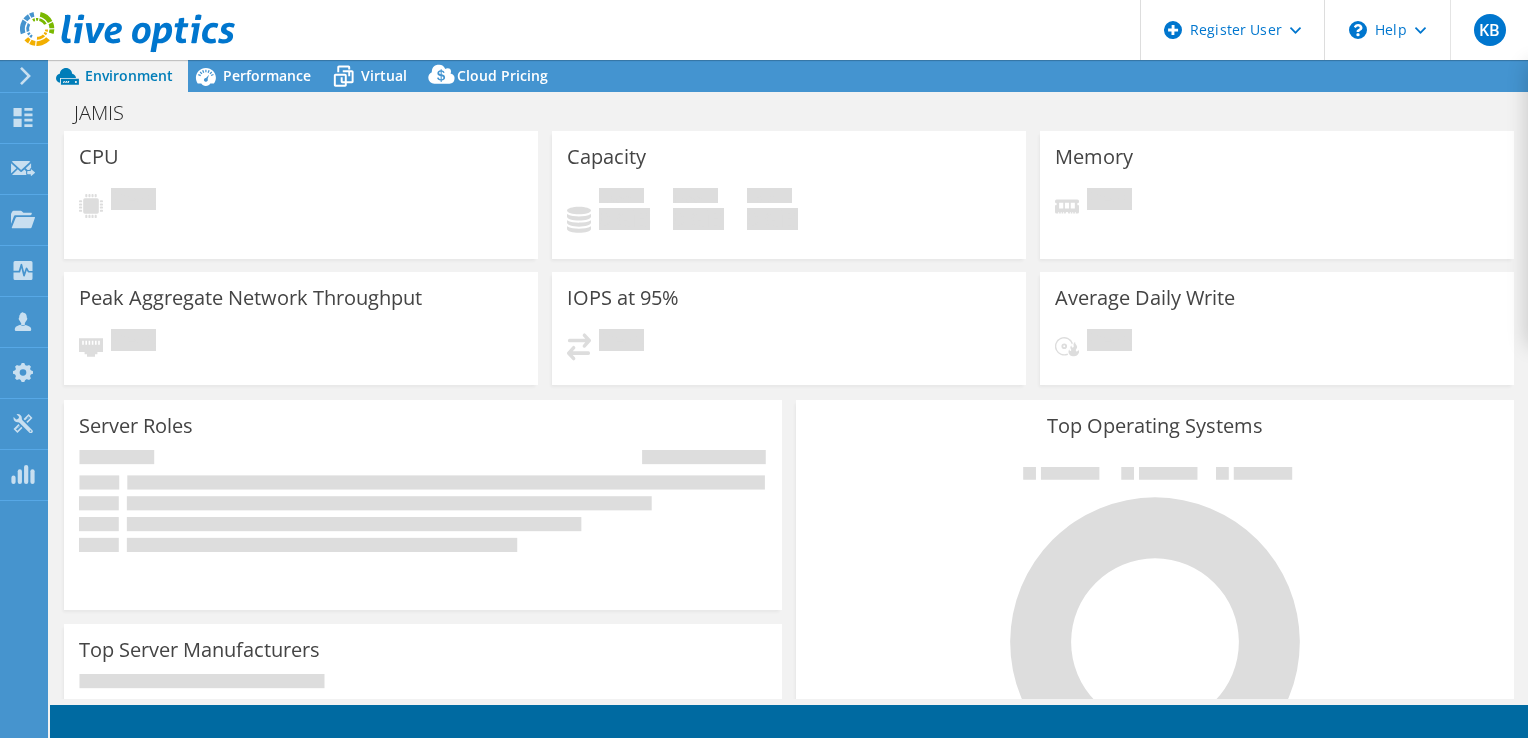scroll, scrollTop: 0, scrollLeft: 0, axis: both 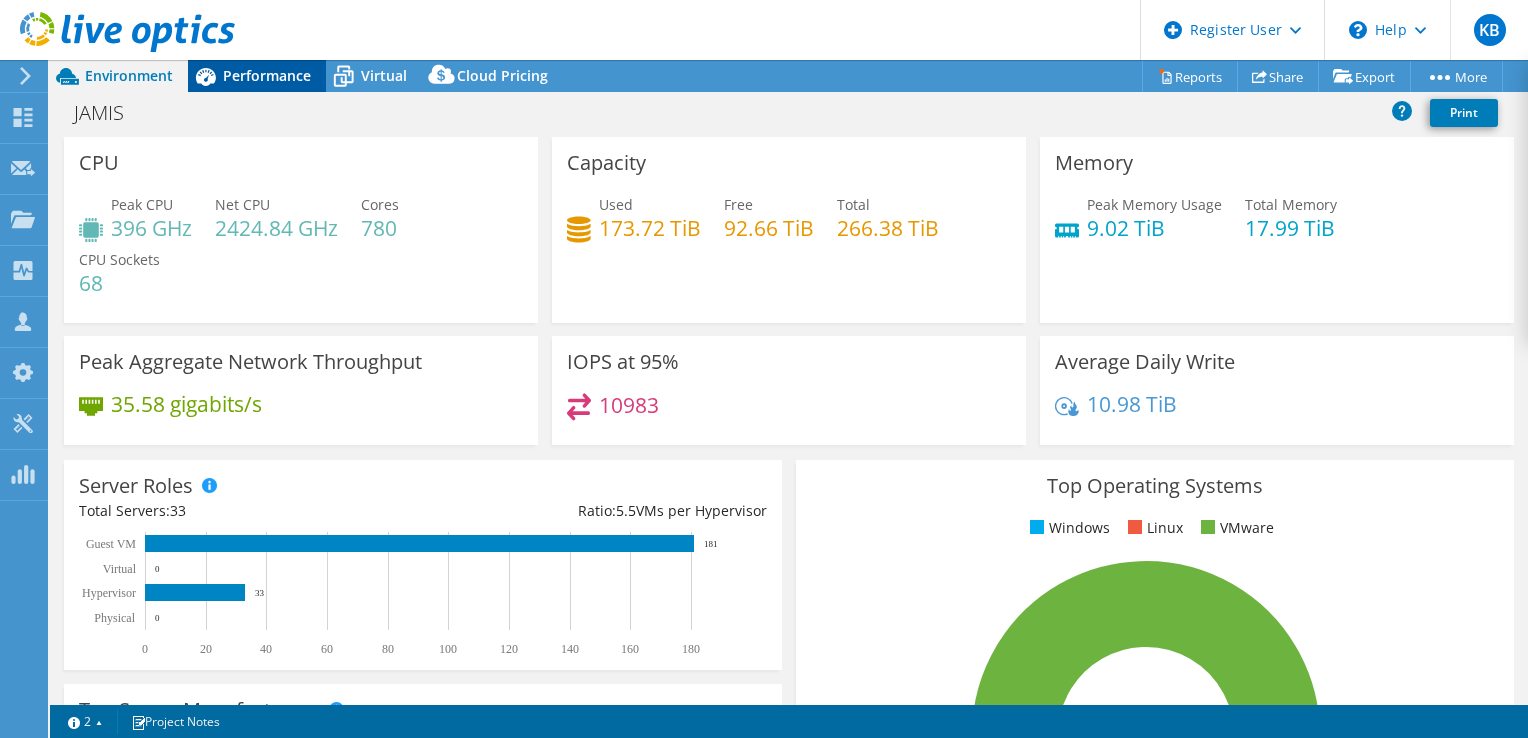 click on "Performance" at bounding box center [267, 75] 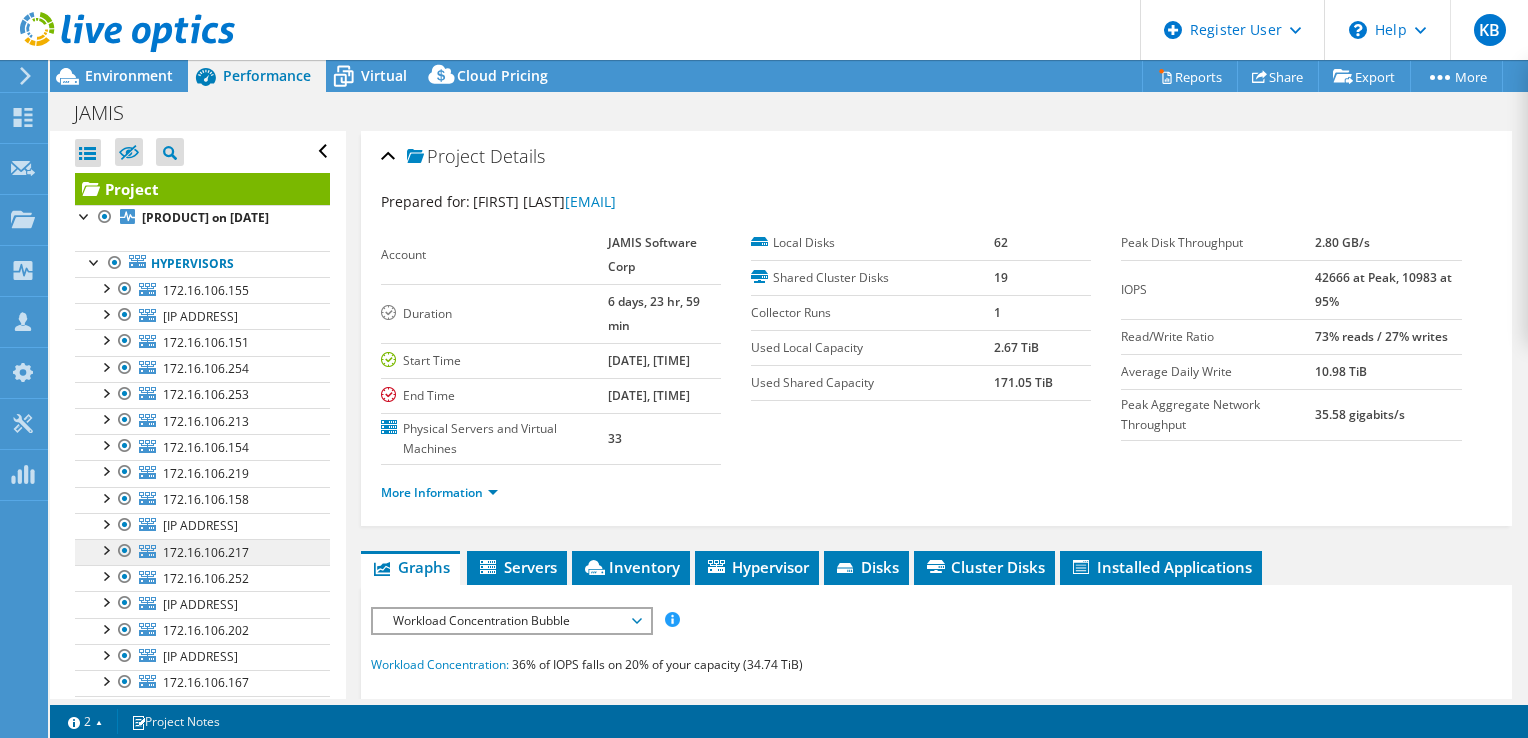 scroll, scrollTop: 0, scrollLeft: 0, axis: both 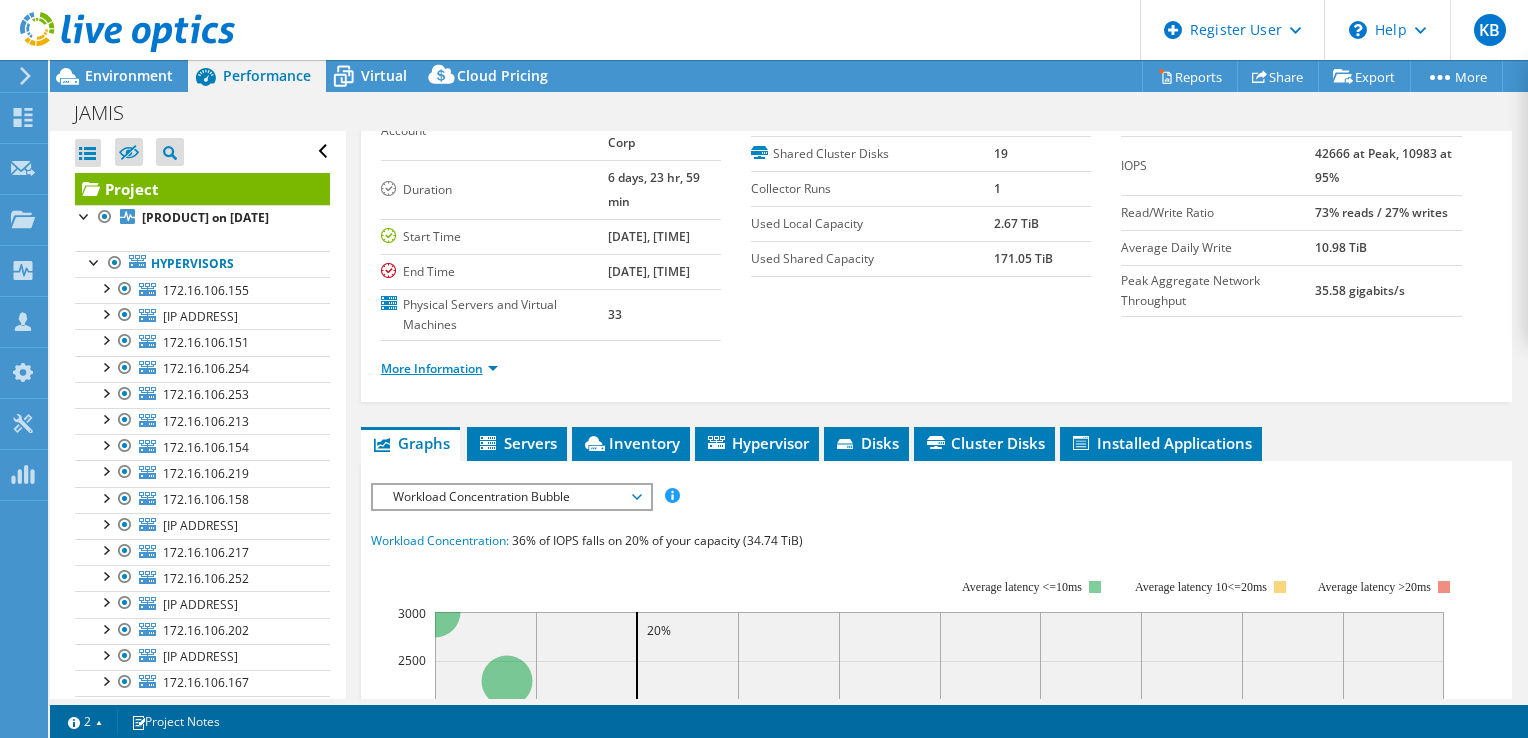 click on "More Information" at bounding box center [439, 368] 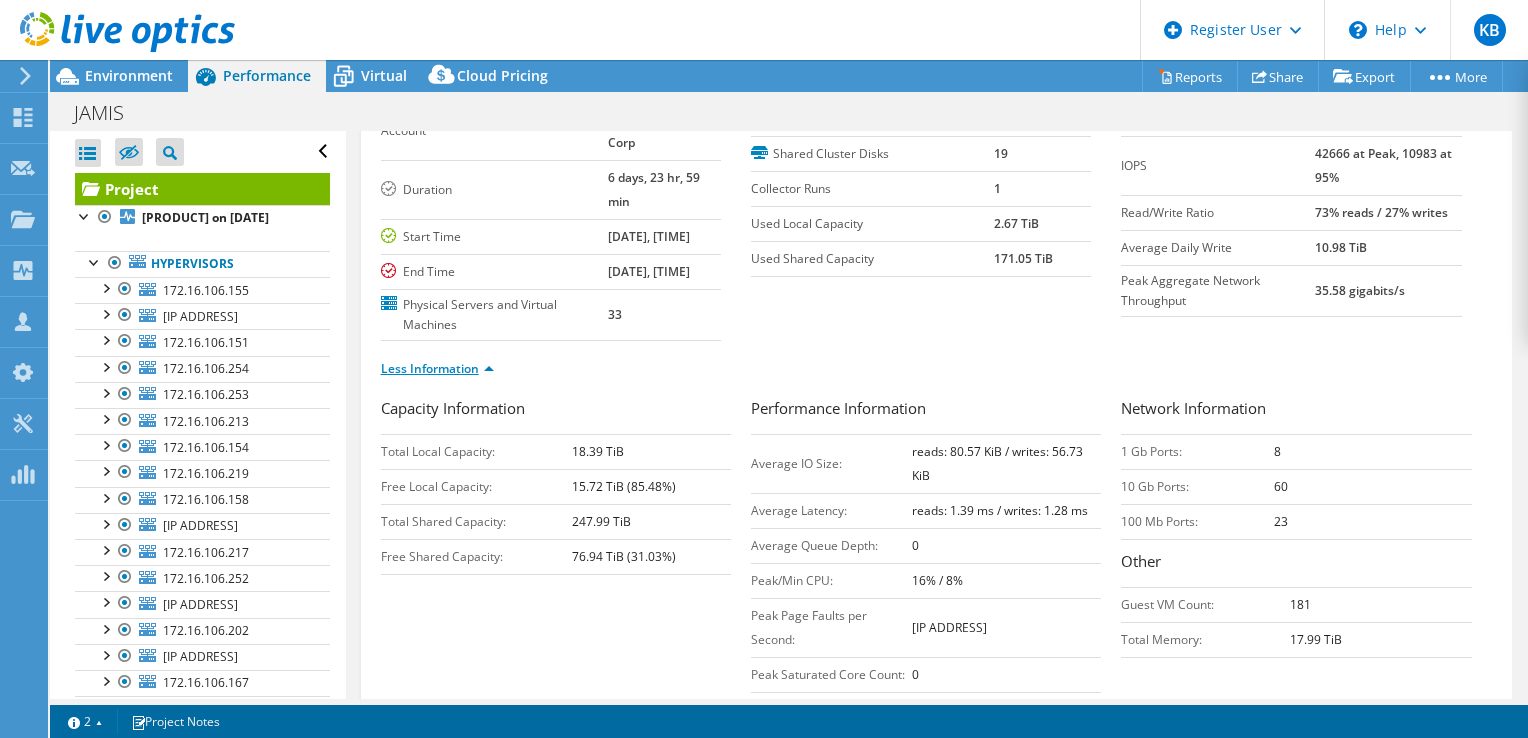 click on "Less Information" at bounding box center (437, 368) 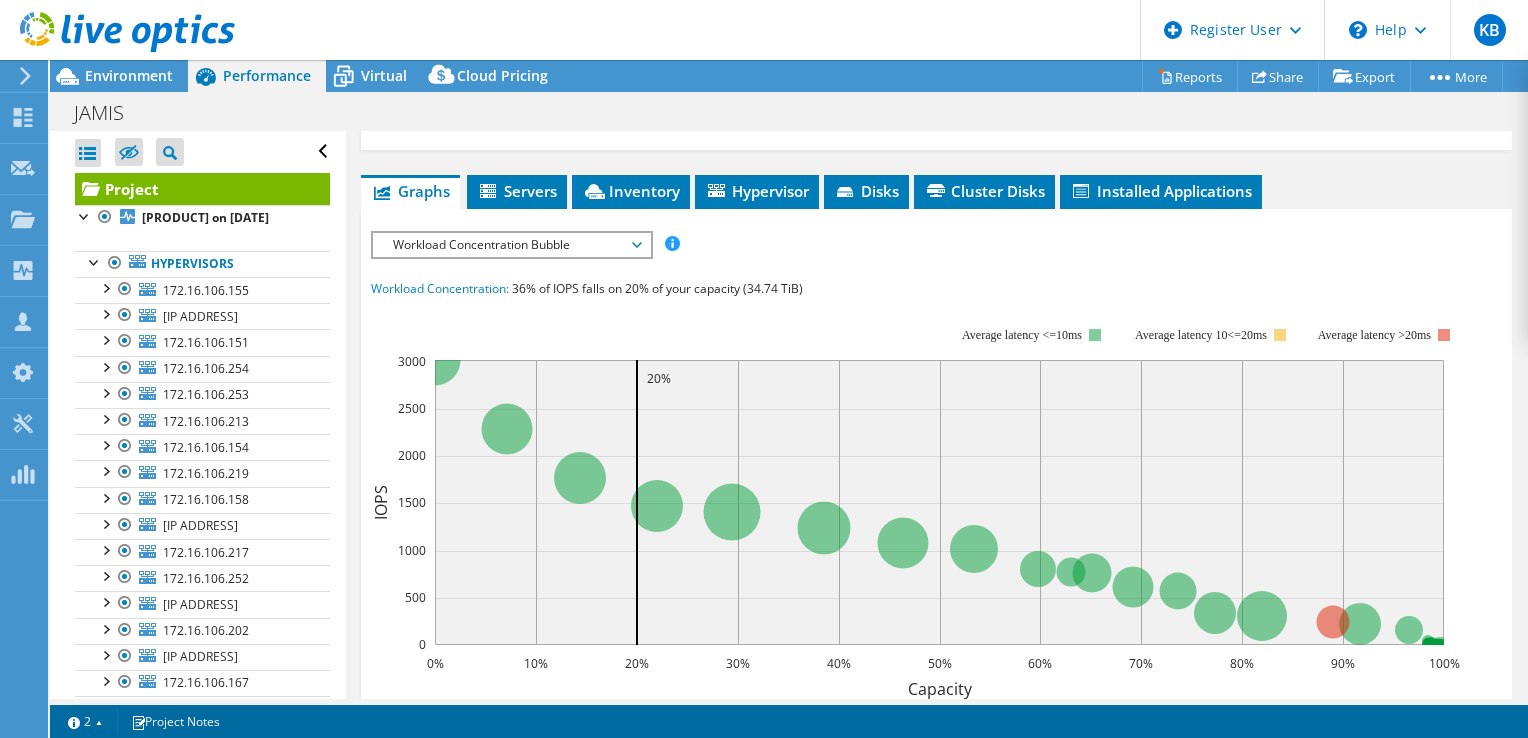 scroll, scrollTop: 376, scrollLeft: 0, axis: vertical 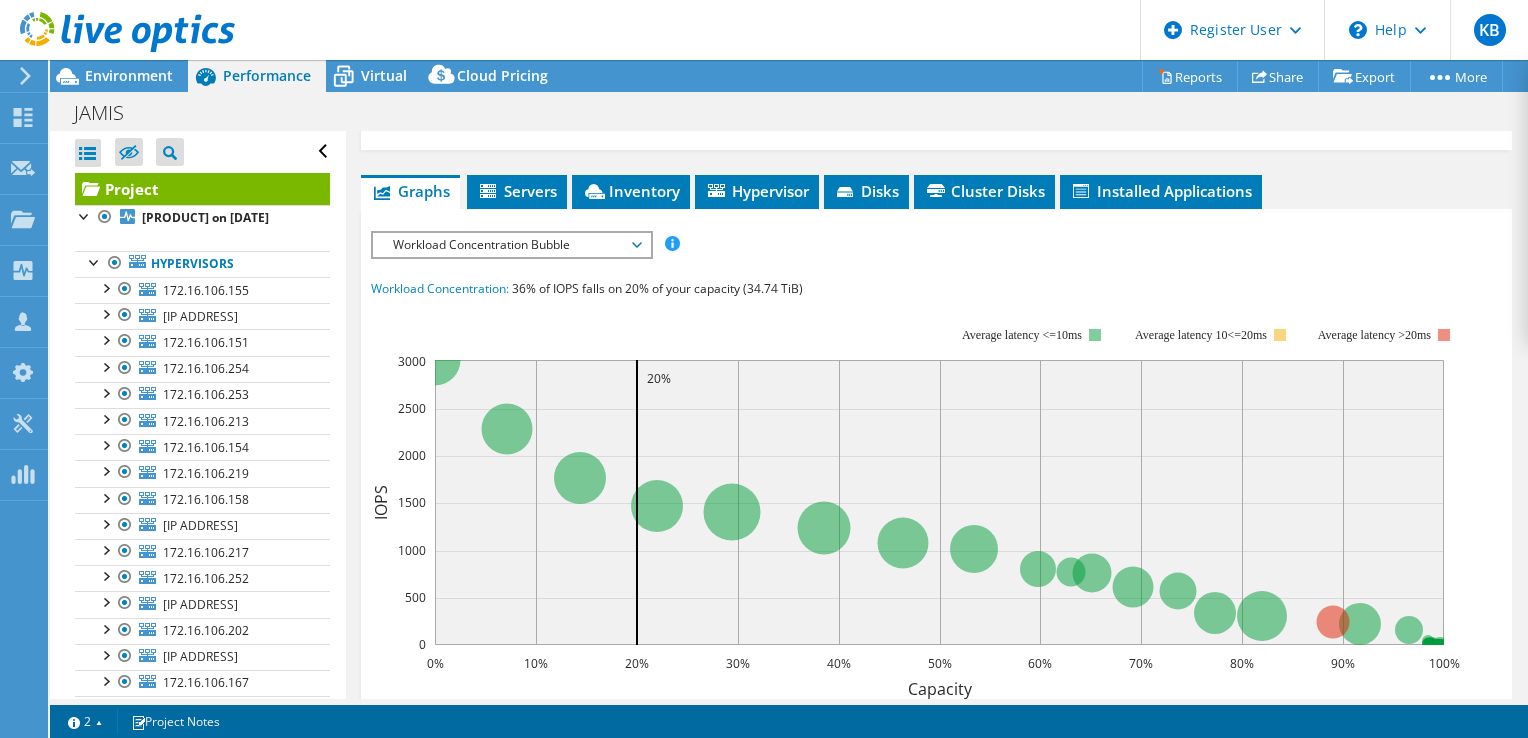 click on "Dashboard
Request Capture
Projects
Search Projects
Upload SIOKIT & Files
Optical Prime Collector Runs" at bounding box center [-66, 399] 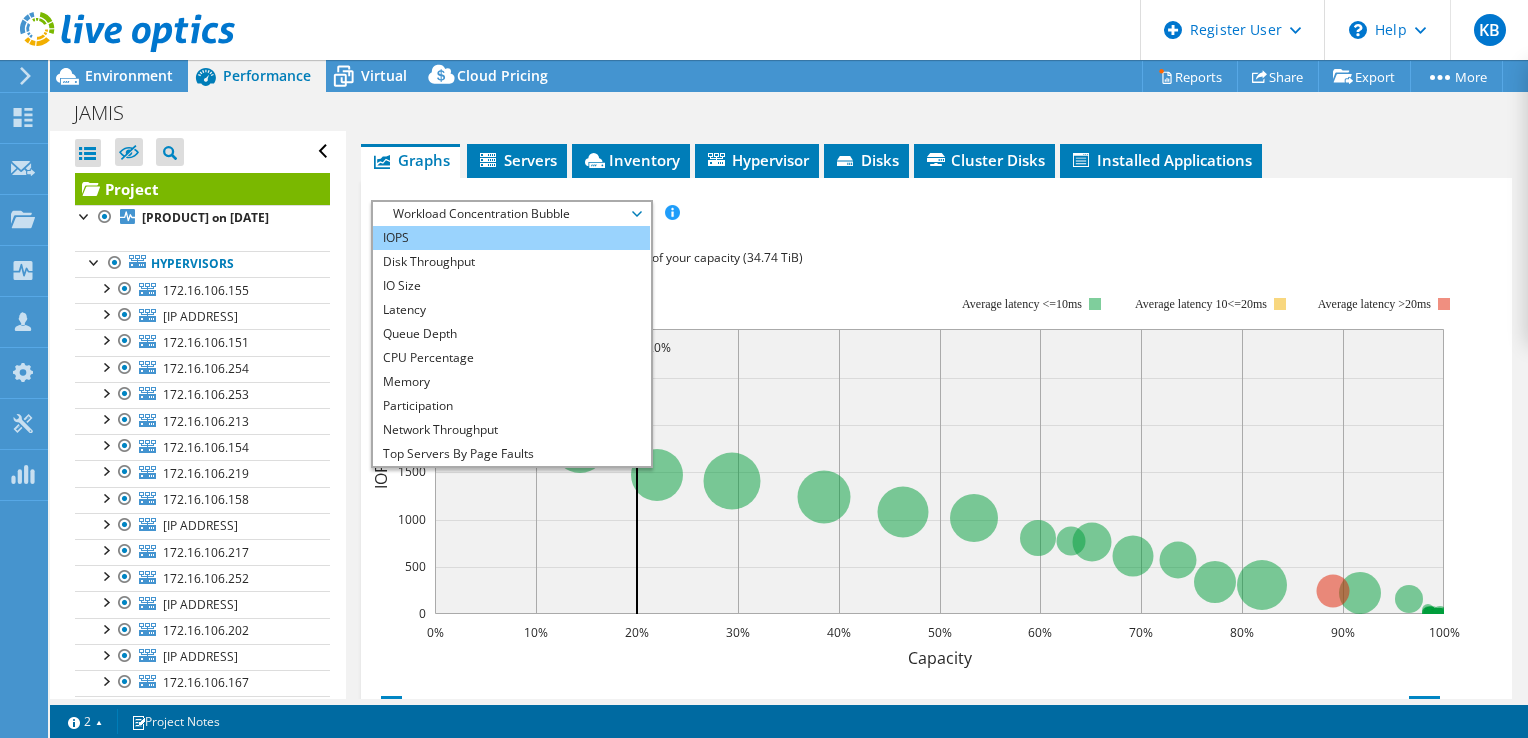 scroll, scrollTop: 408, scrollLeft: 0, axis: vertical 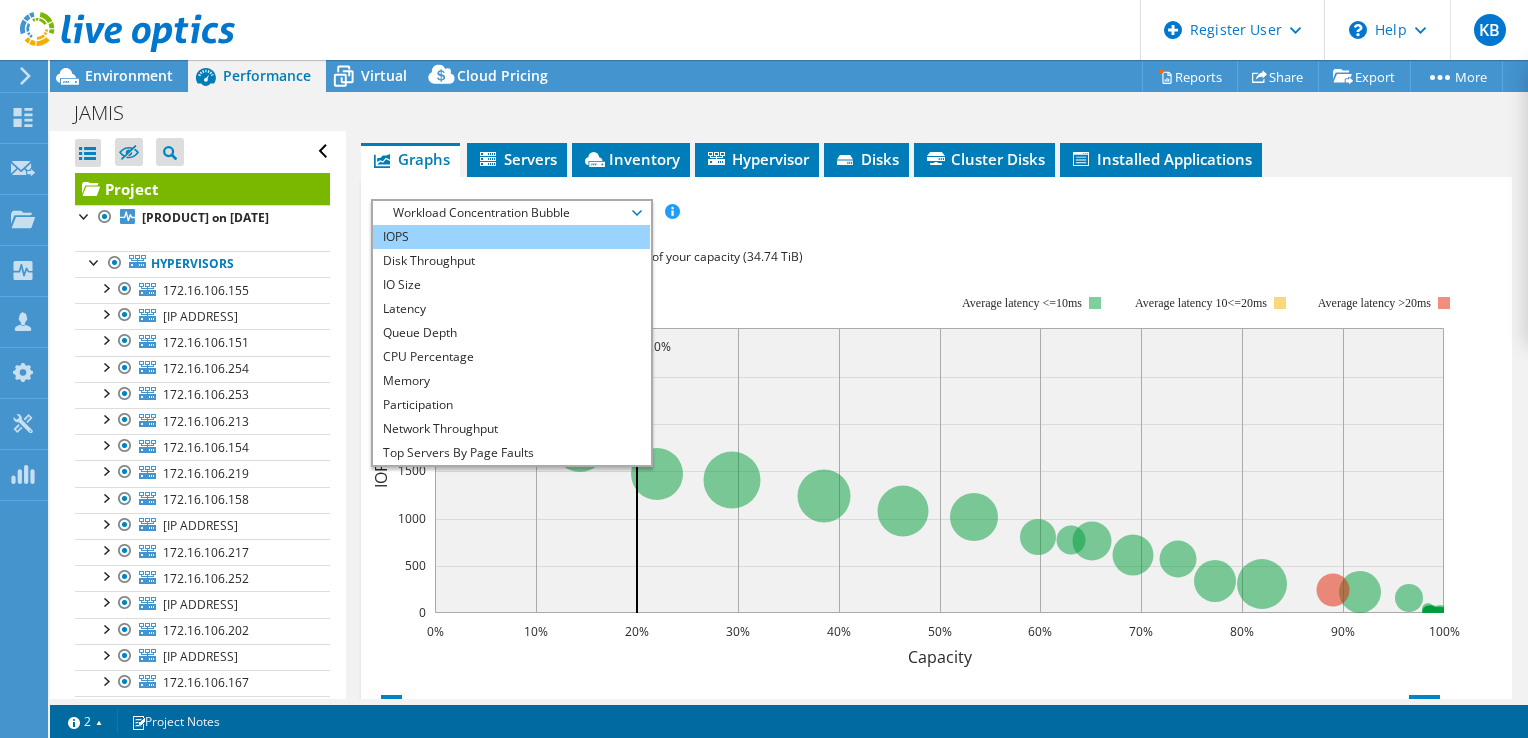 click on "IOPS" at bounding box center (511, 237) 